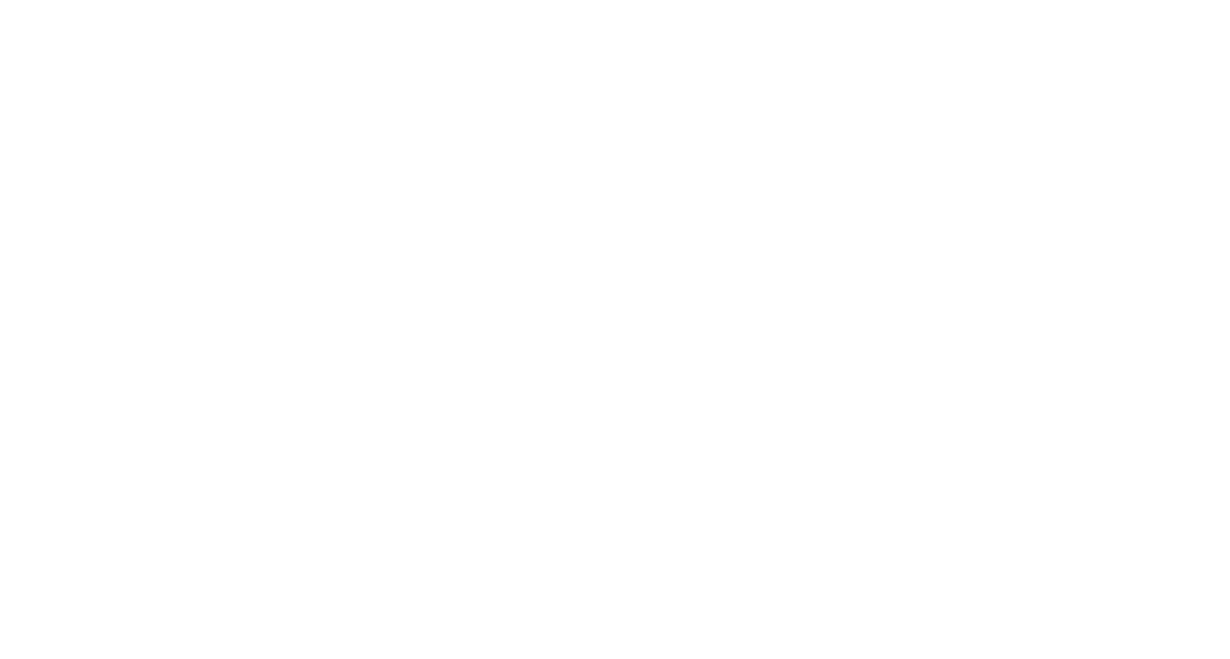 scroll, scrollTop: 0, scrollLeft: 0, axis: both 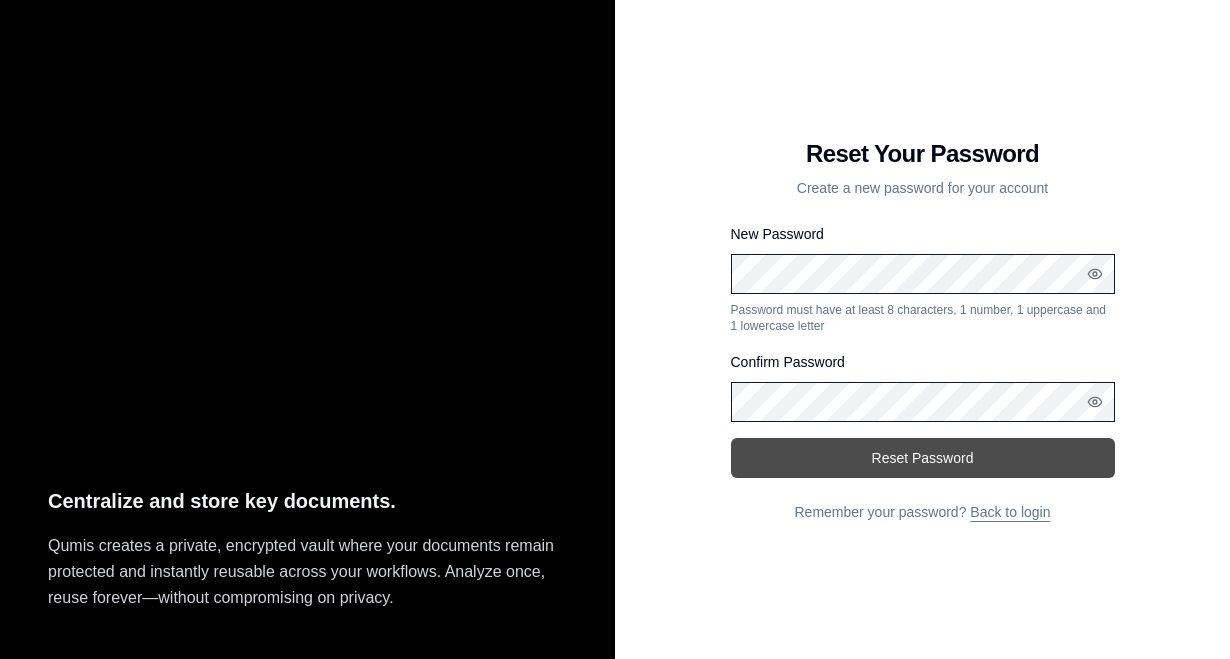 click on "Reset Password" at bounding box center (923, 458) 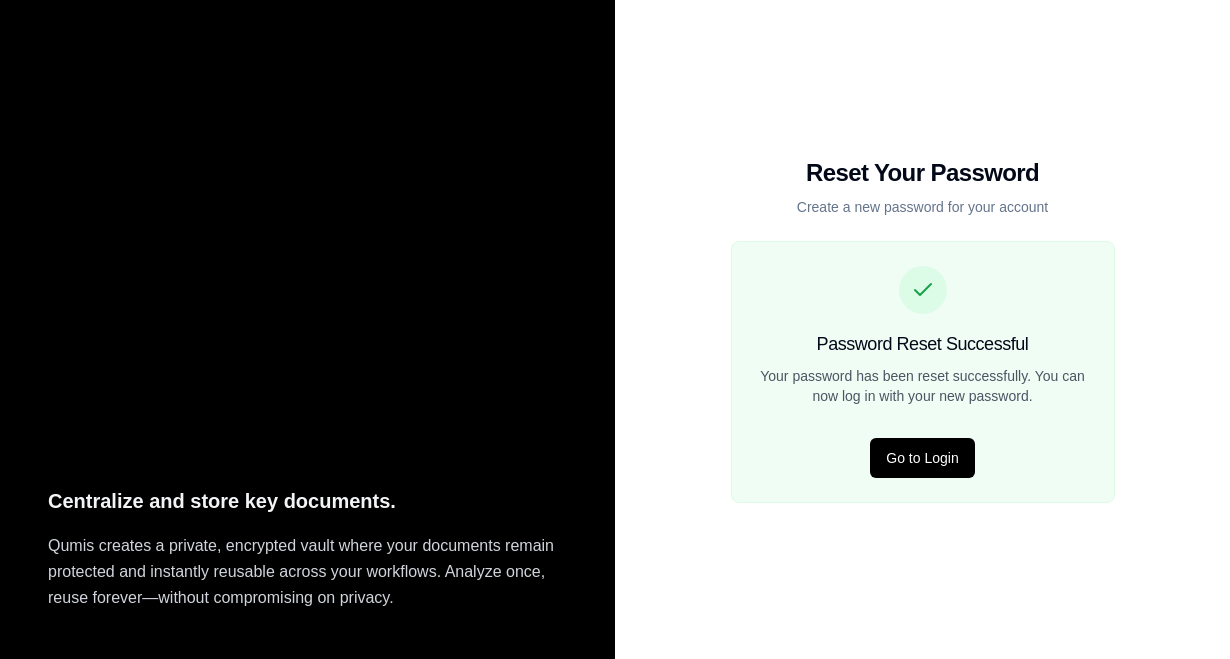 click on "Centralize and store key documents. Qumis creates a private, encrypted vault where your documents remain protected and instantly reusable across your workflows. Analyze once, reuse forever—without compromising on privacy." at bounding box center (307, 329) 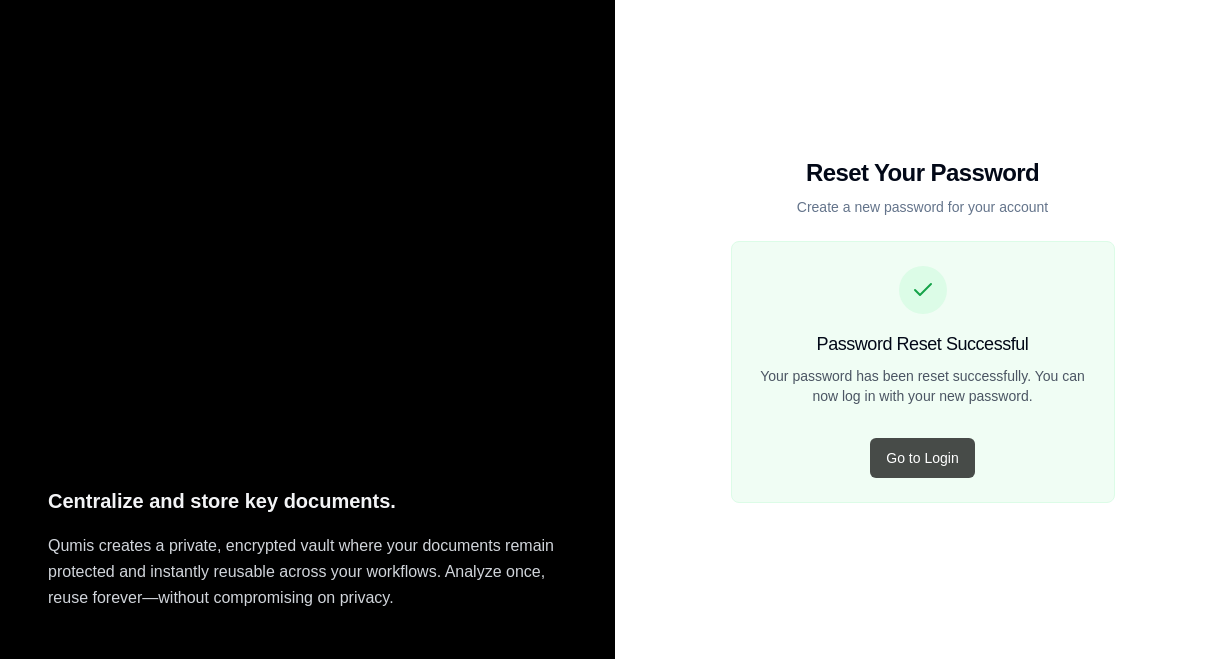 click on "Go to Login" at bounding box center [922, 458] 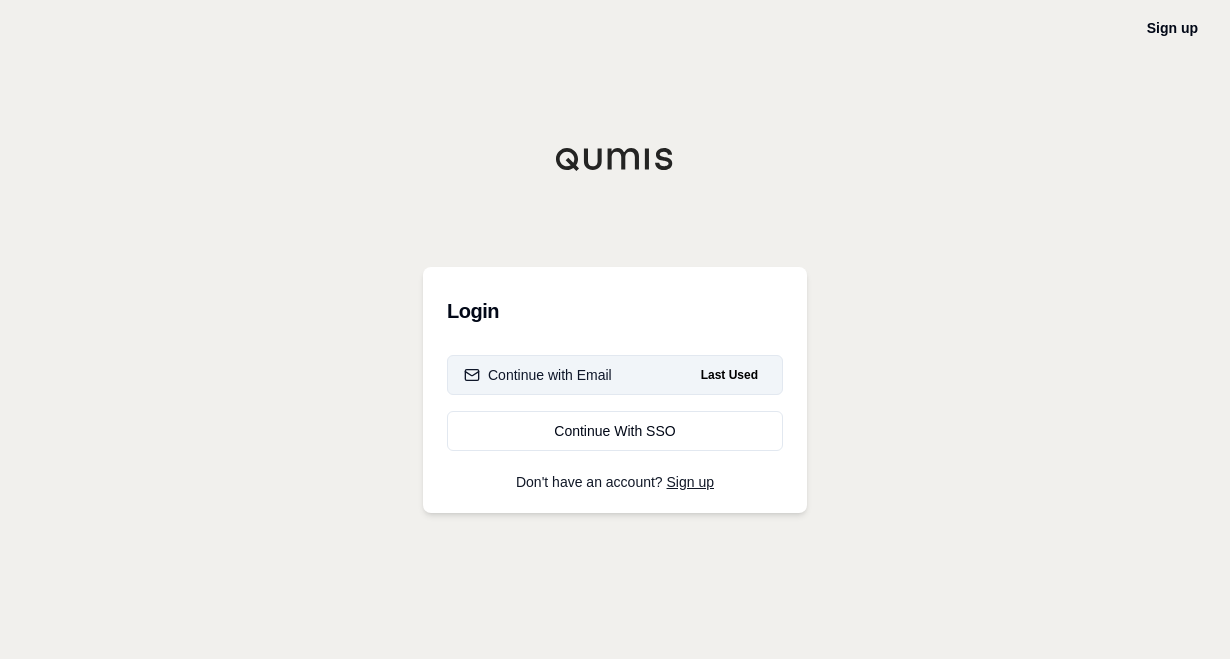 click on "Continue with Email" at bounding box center (538, 375) 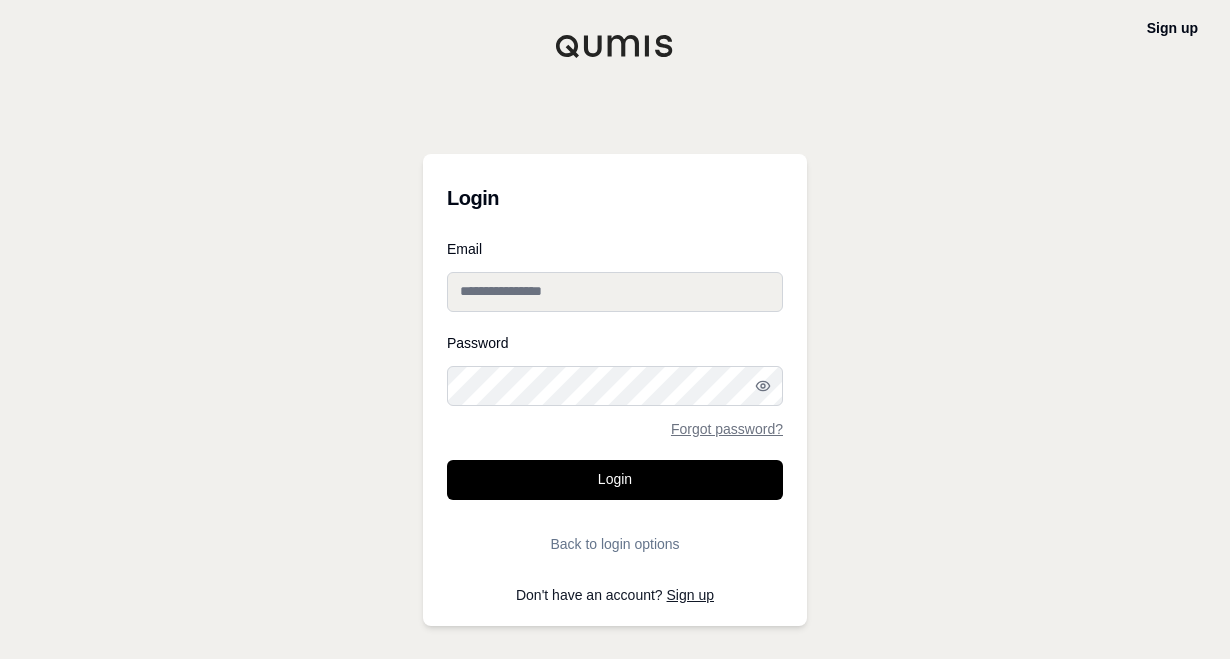 type on "**********" 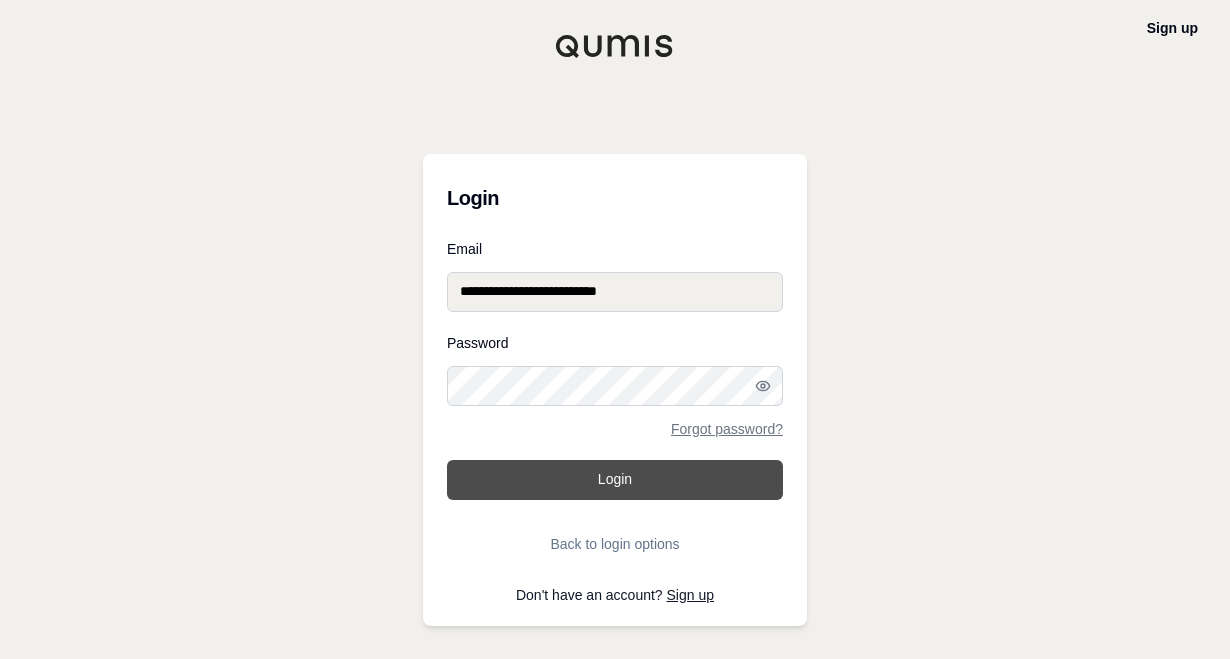 click on "Login" at bounding box center [615, 480] 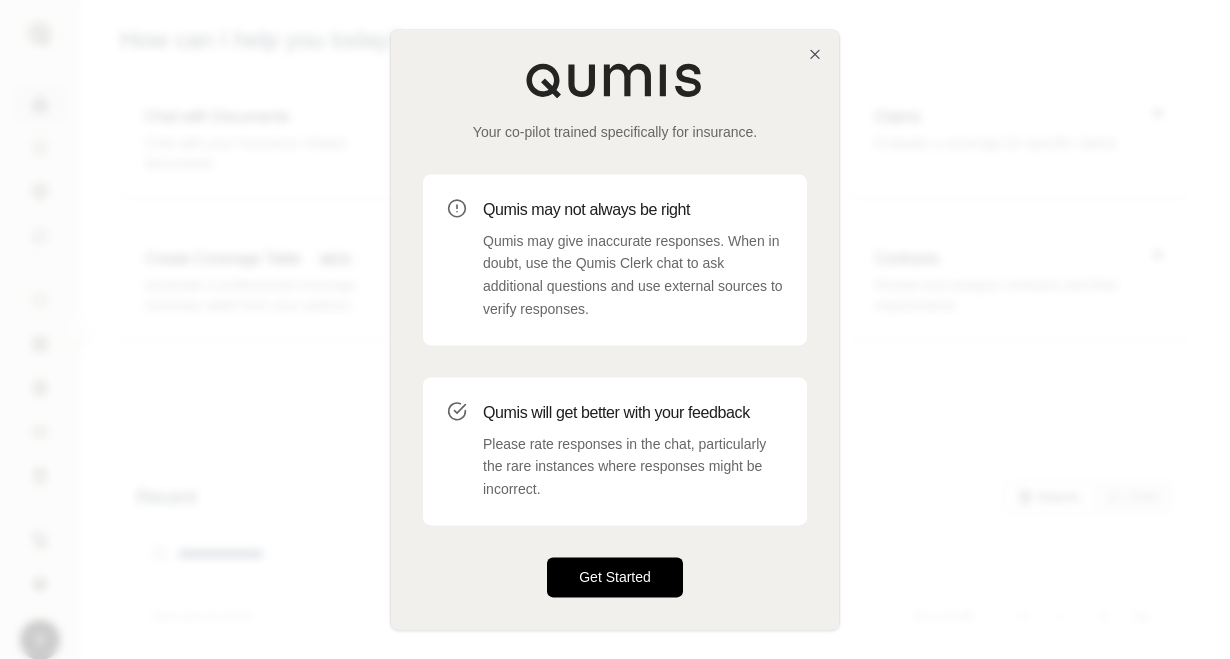 click on "Get Started" at bounding box center (615, 577) 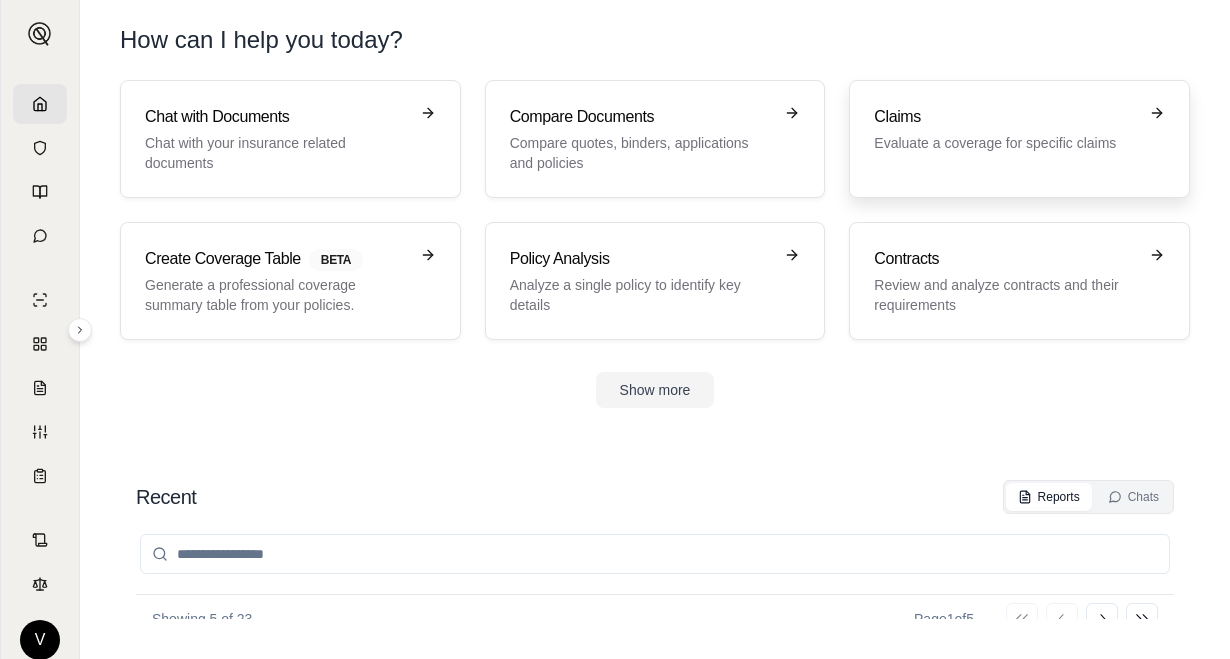 click on "Evaluate a coverage for specific claims" at bounding box center (1005, 143) 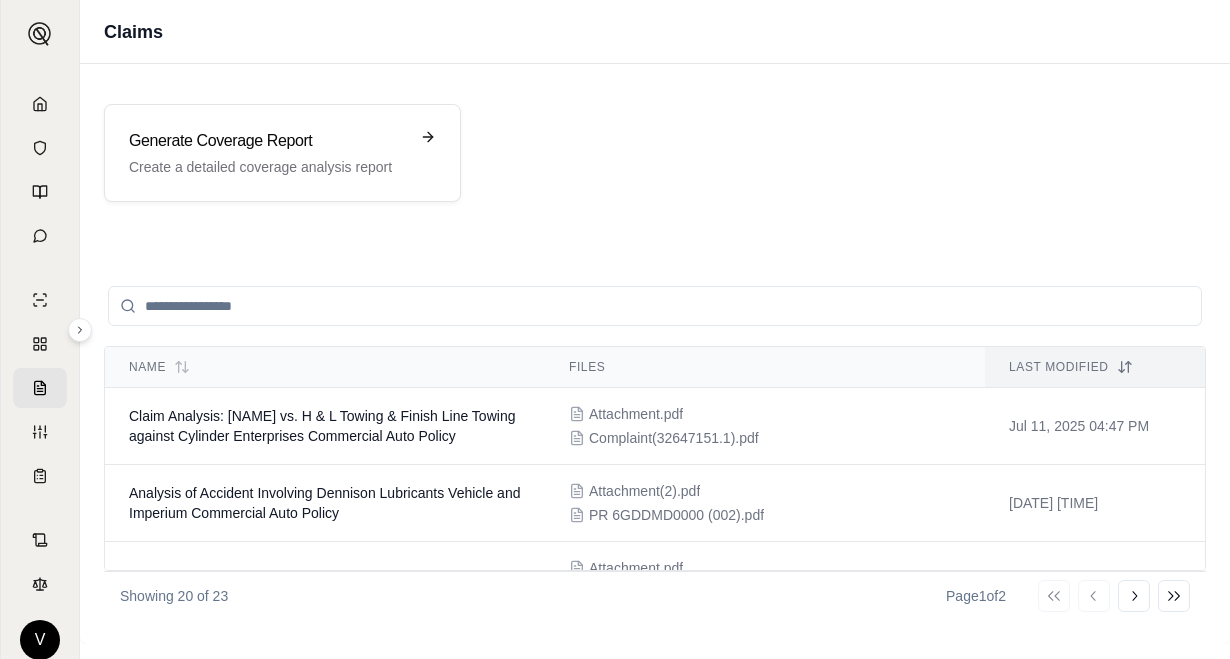 click at bounding box center (655, 306) 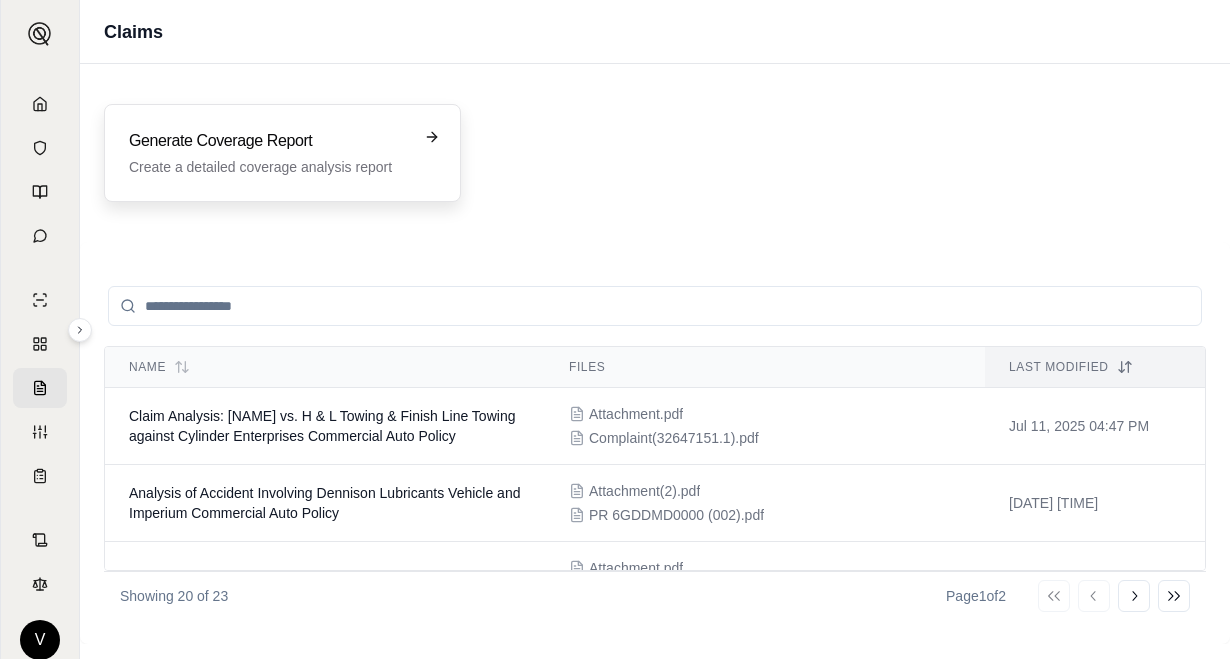 click on "Create a detailed coverage analysis report" at bounding box center (268, 167) 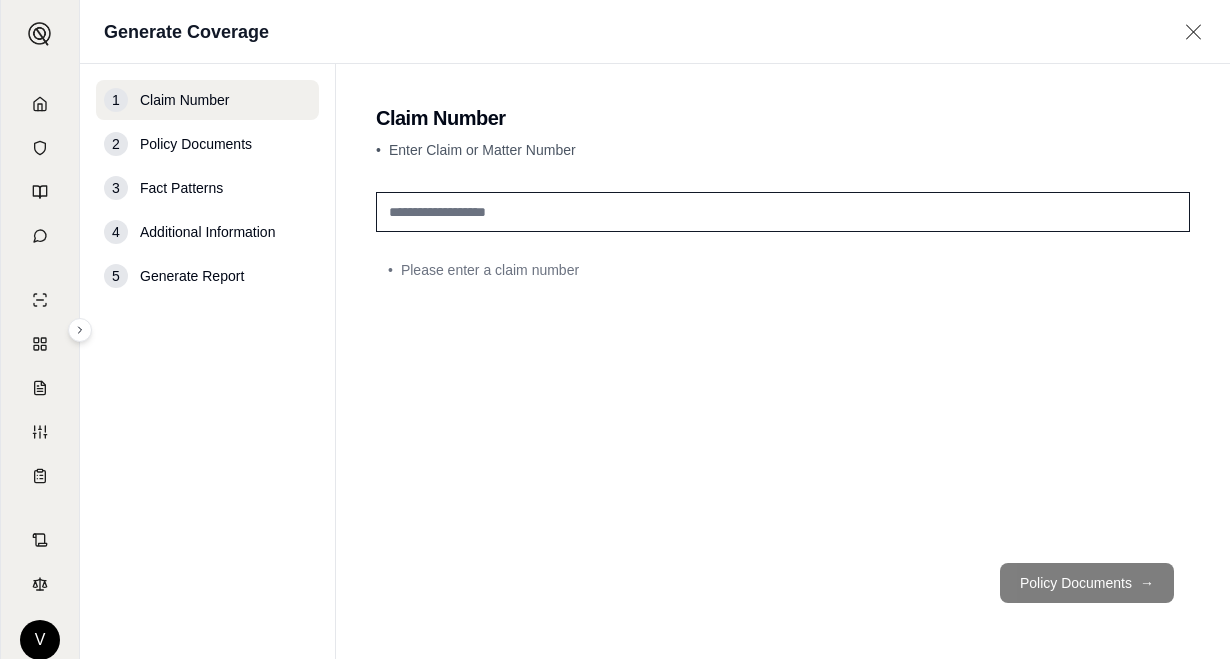 click at bounding box center (783, 212) 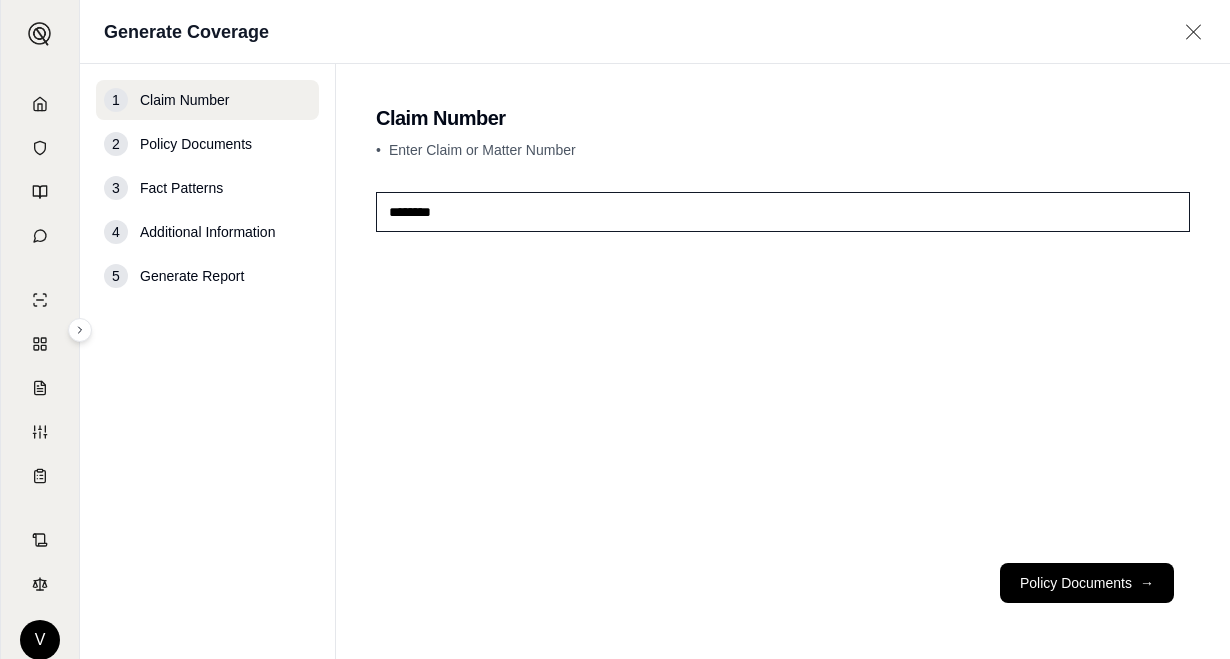 type on "********" 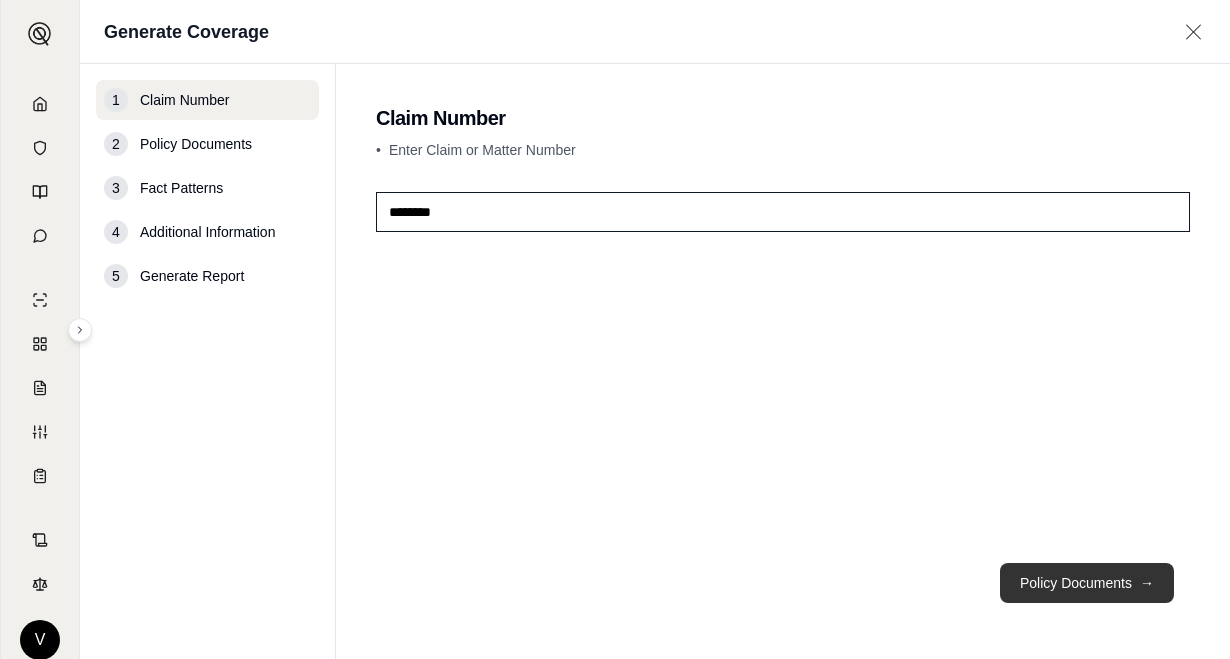 click on "Policy Documents →" at bounding box center [1087, 583] 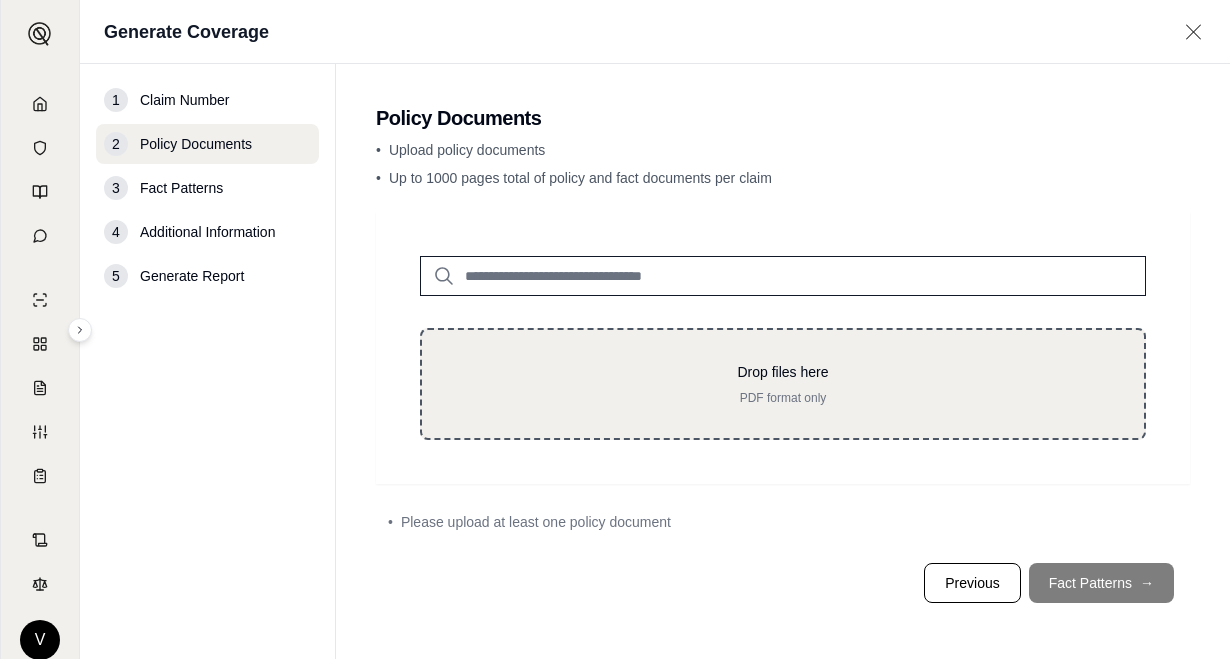 click on "PDF format only" at bounding box center [783, 398] 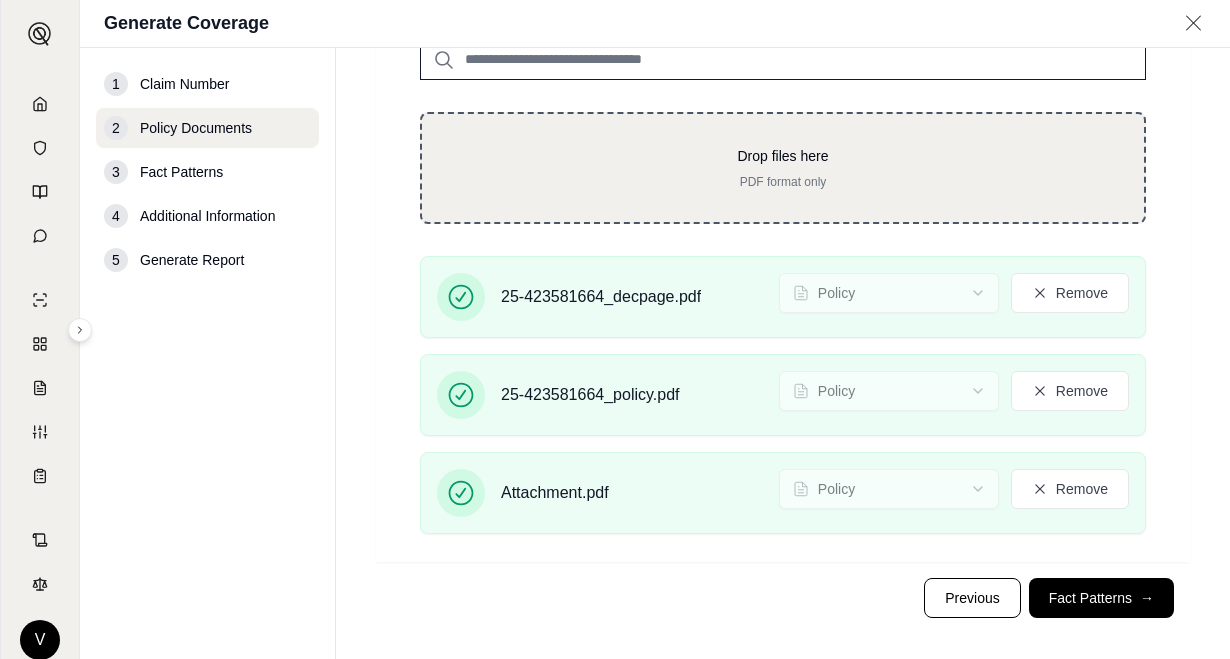 scroll, scrollTop: 215, scrollLeft: 0, axis: vertical 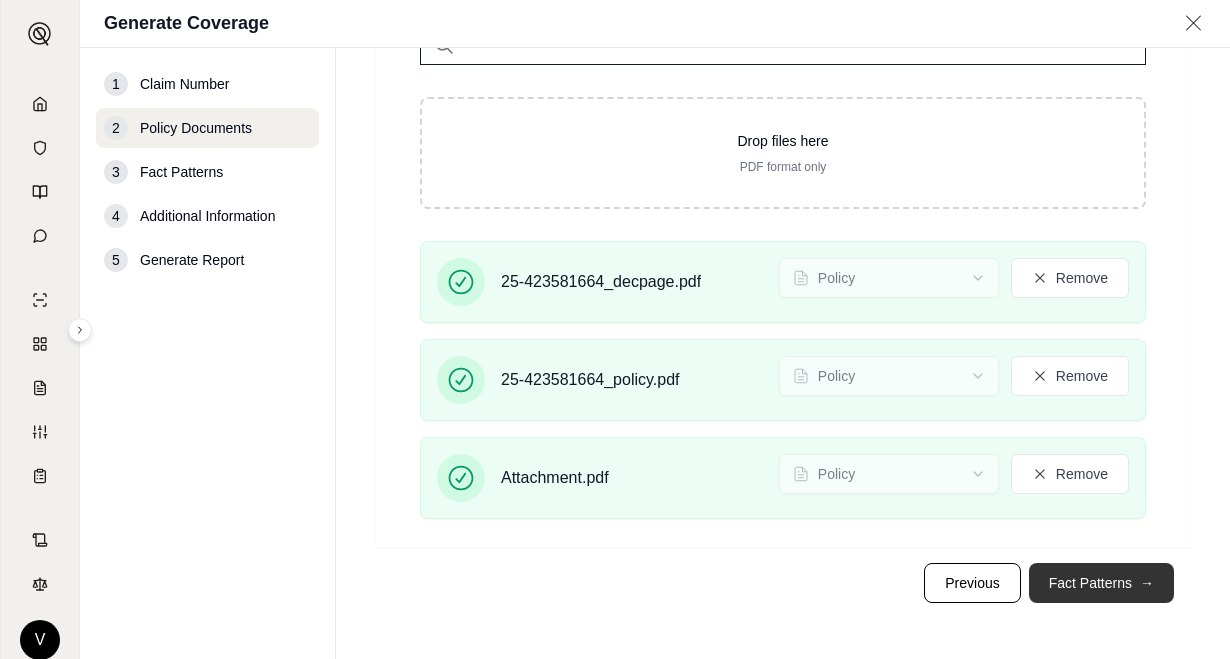 click on "Fact Patterns →" at bounding box center (1101, 583) 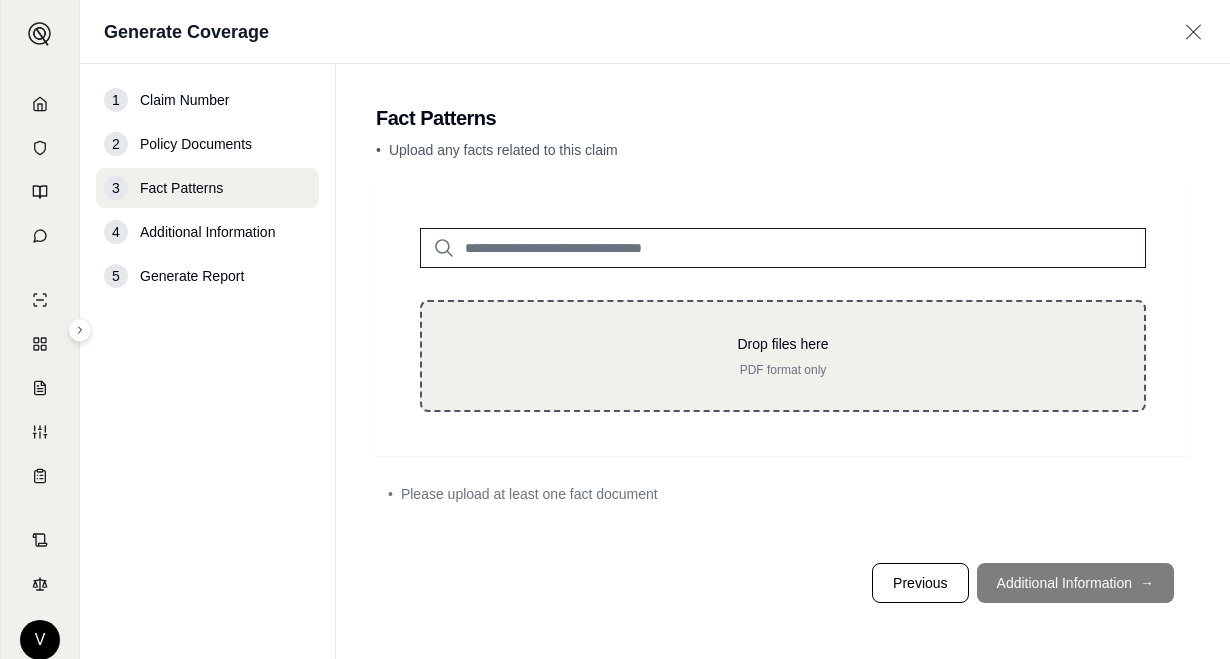 click on "Drop files here PDF format only" at bounding box center [783, 356] 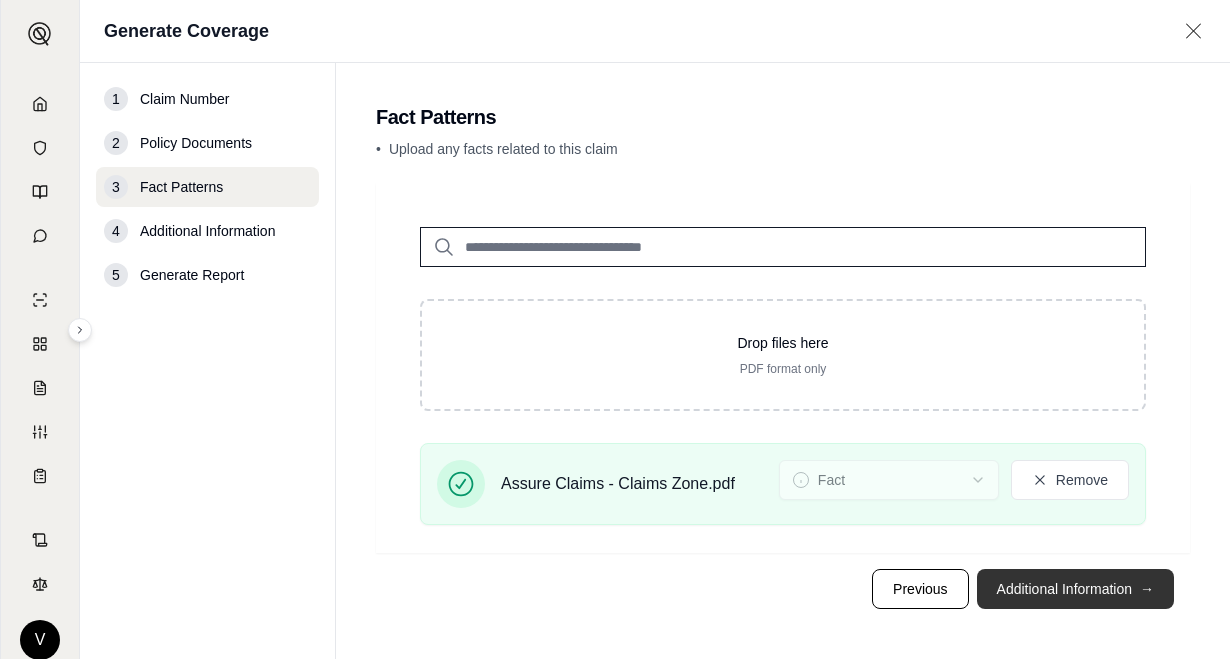 click on "Additional Information →" at bounding box center [1075, 589] 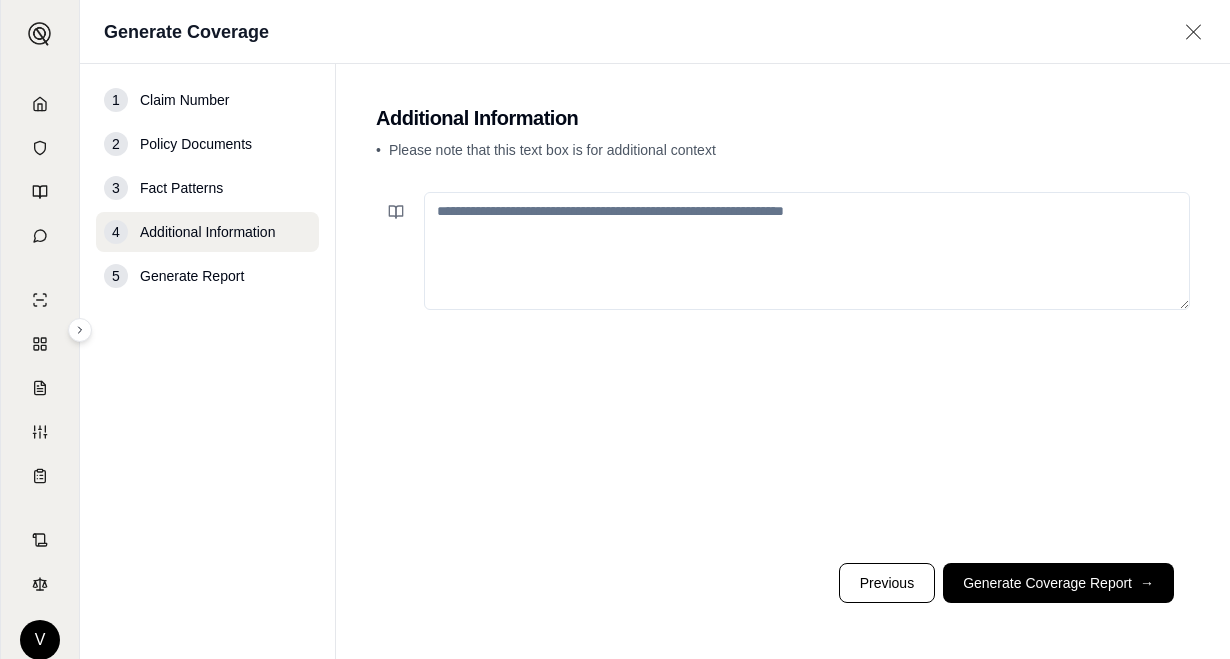click at bounding box center [807, 251] 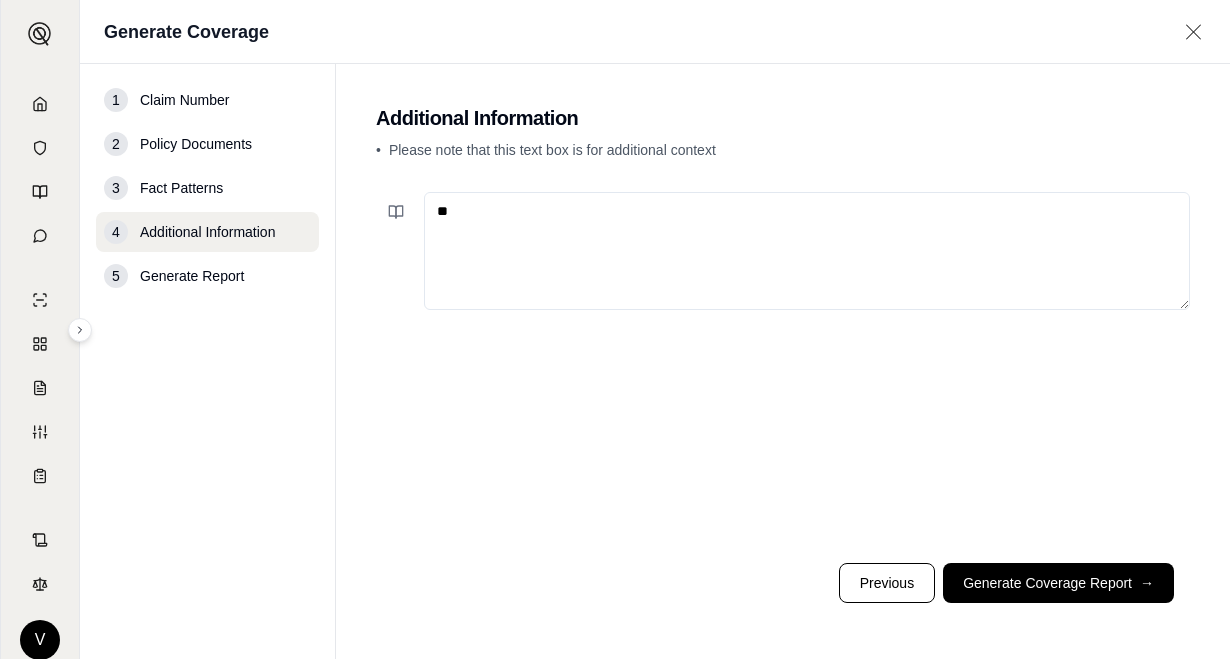 type on "*" 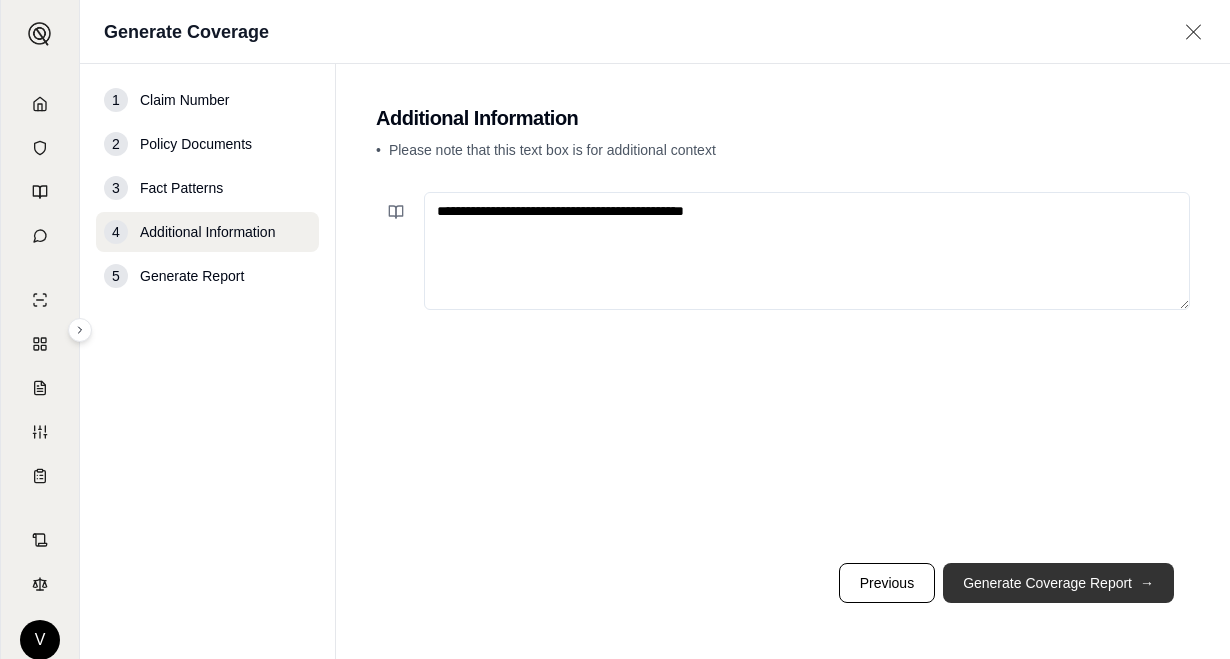 type on "**********" 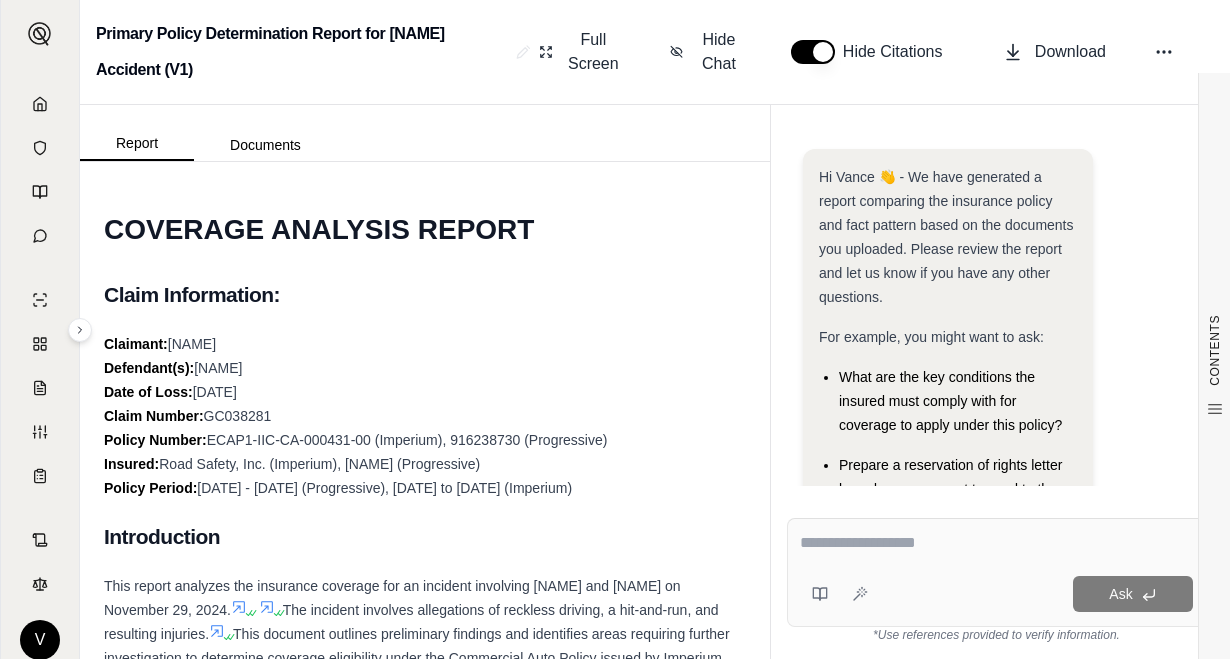 scroll, scrollTop: 0, scrollLeft: 0, axis: both 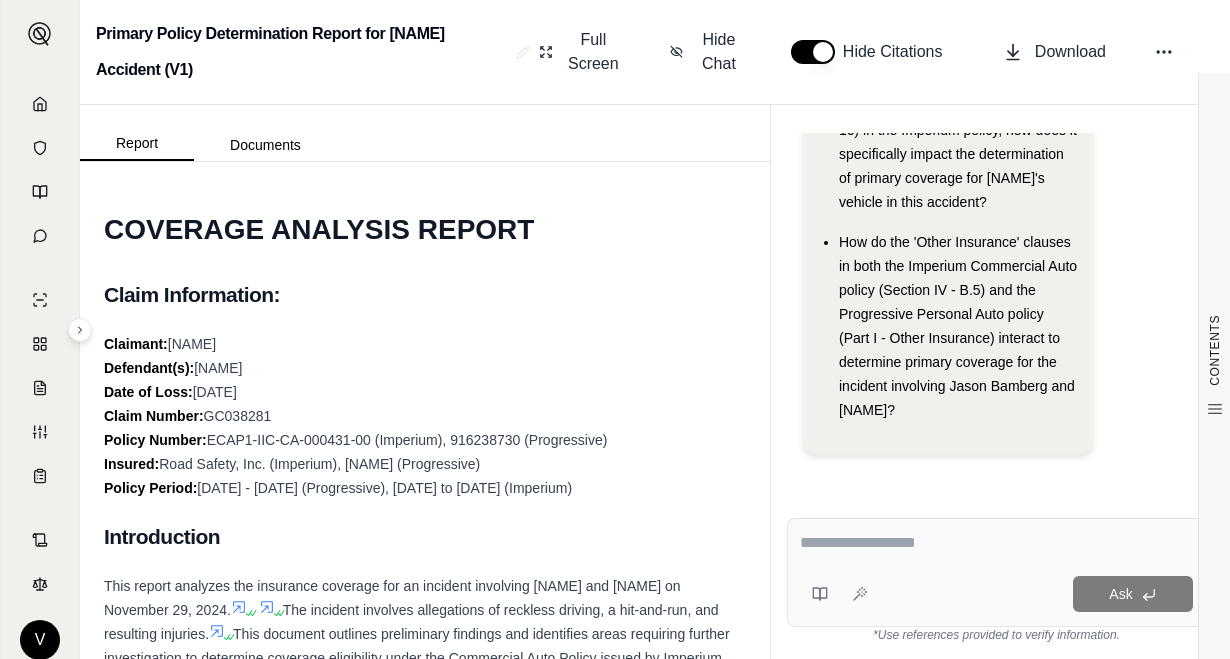 click on "Claim Information:" at bounding box center [425, 295] 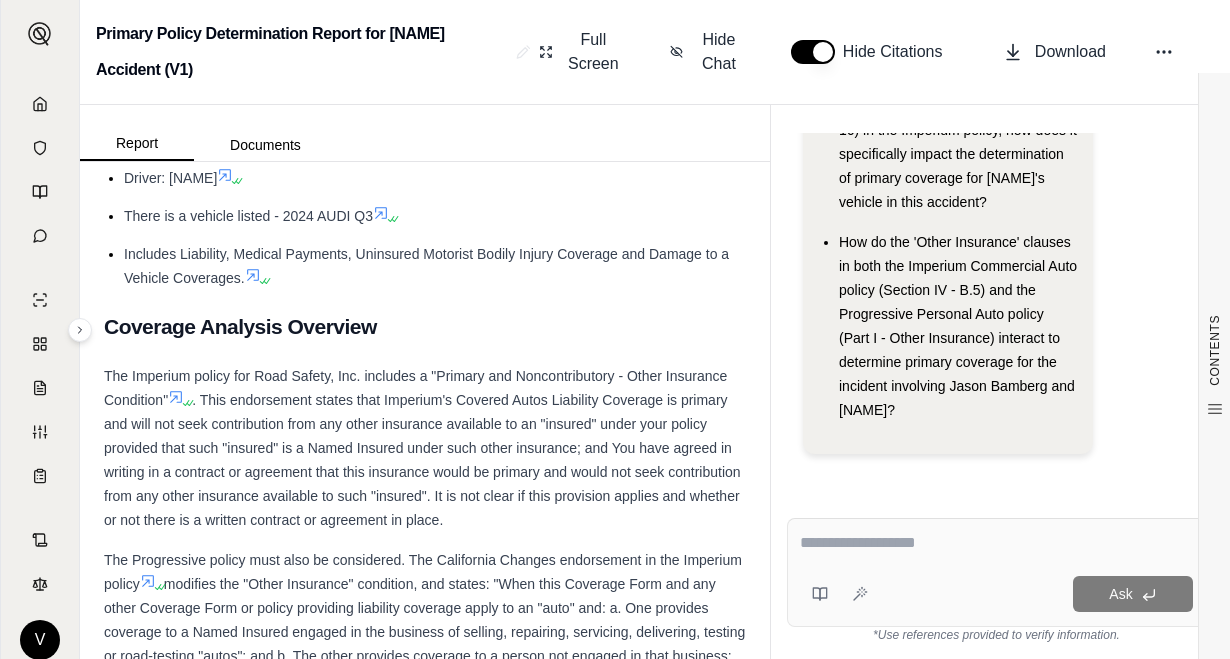 scroll, scrollTop: 1900, scrollLeft: 0, axis: vertical 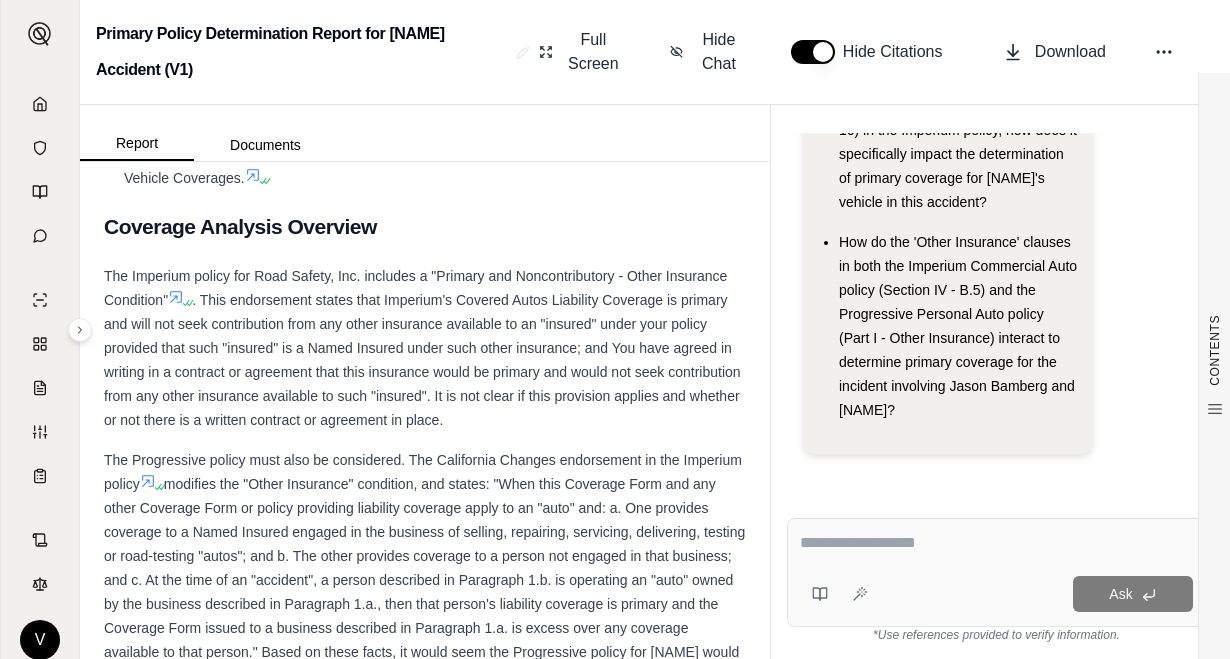 click on "Coverage Analysis Overview" at bounding box center [425, 227] 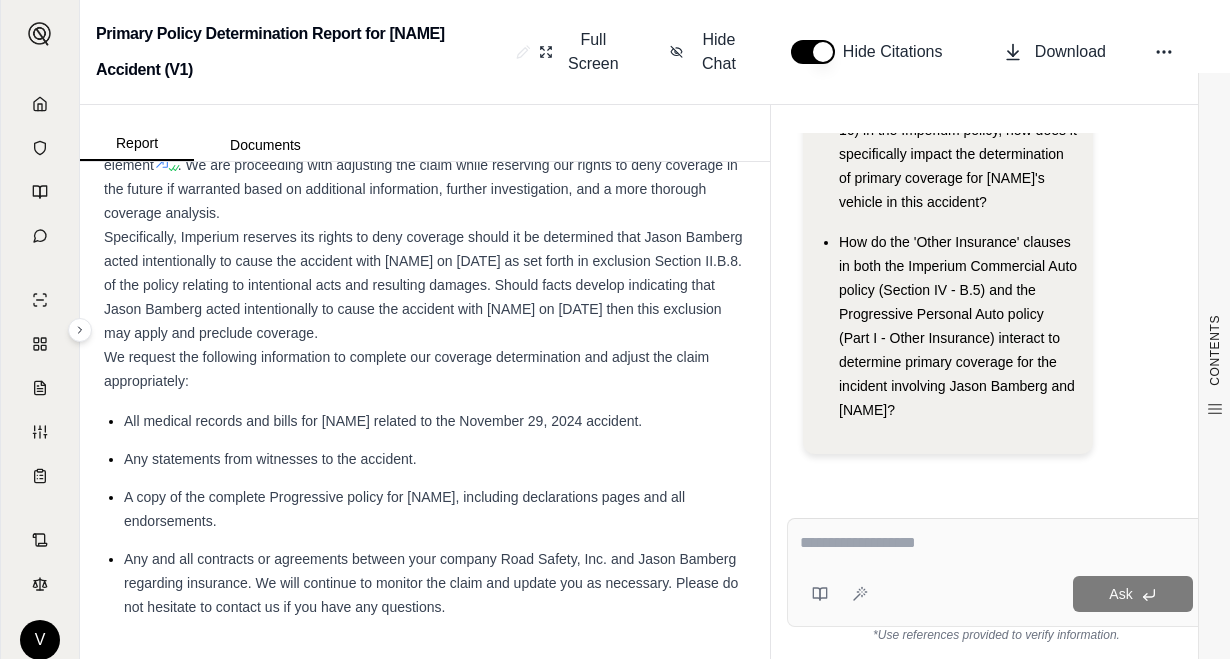 scroll, scrollTop: 9795, scrollLeft: 0, axis: vertical 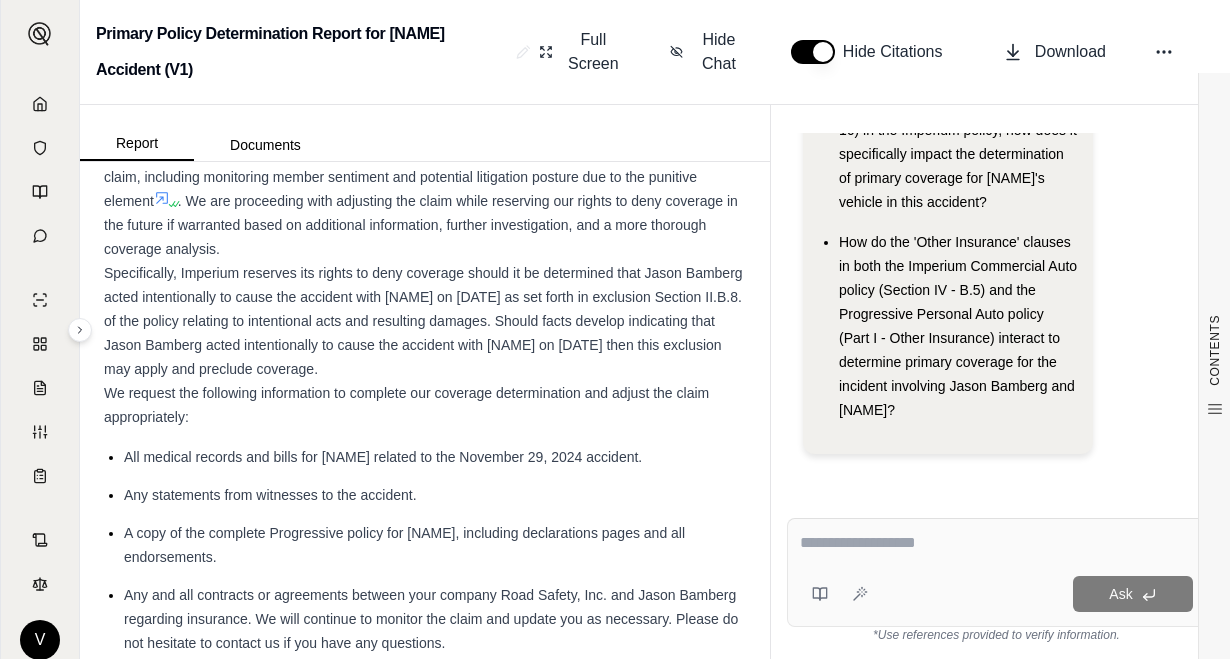 click on "Conclusion" at bounding box center (425, 89) 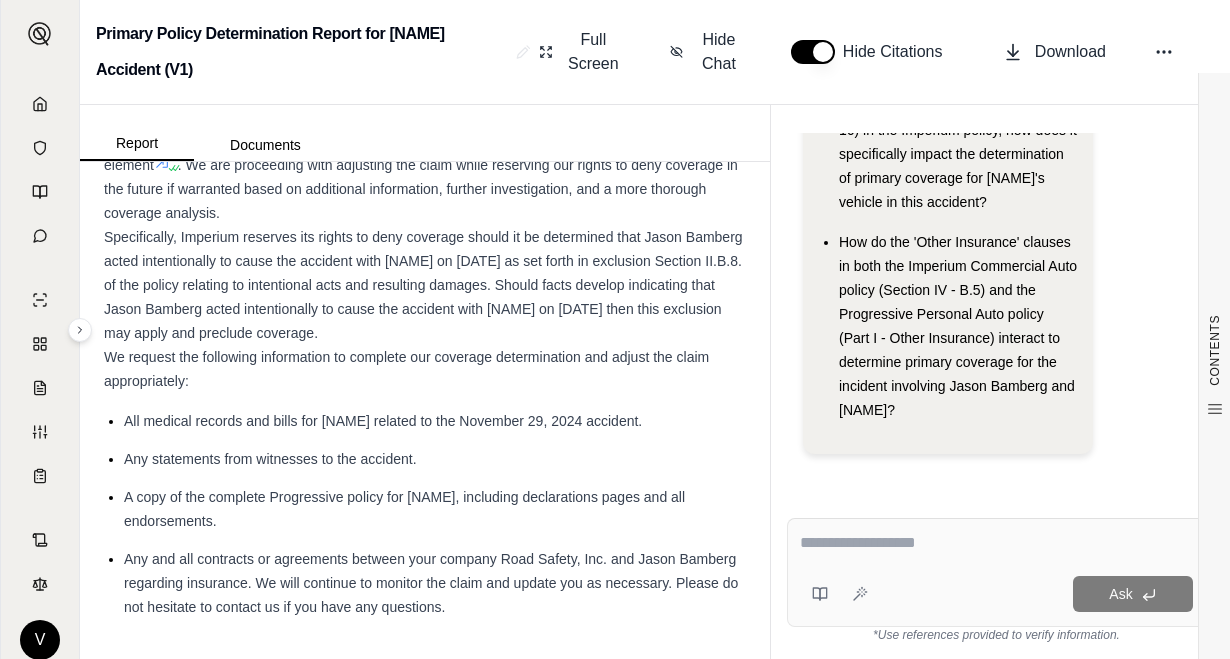 scroll, scrollTop: 9995, scrollLeft: 0, axis: vertical 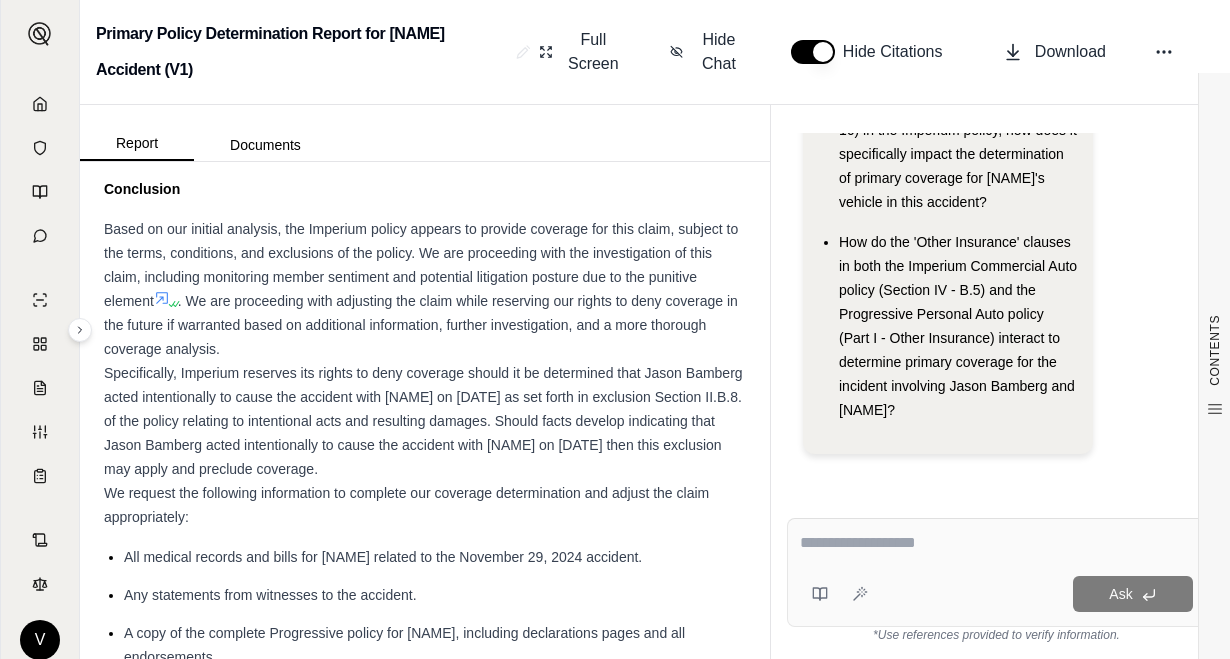 click on ". According to the Imperium policy's Other Insurance clause and the CA 04 49 11 16 endorsement" at bounding box center [427, 65] 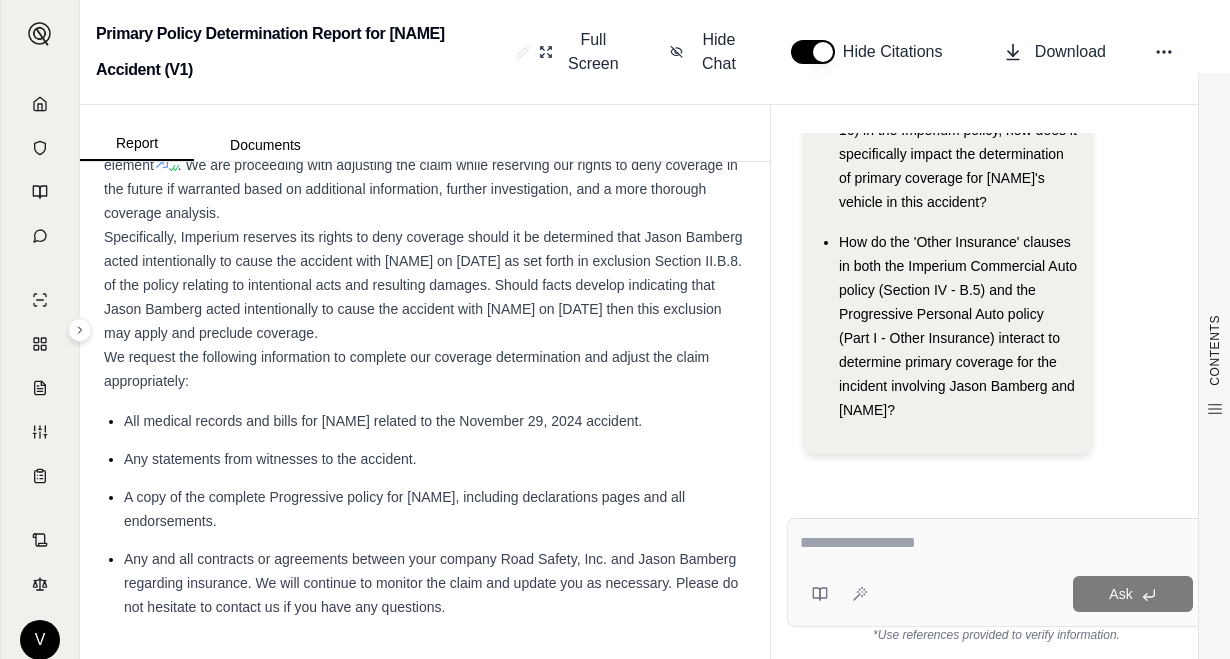 scroll, scrollTop: 10095, scrollLeft: 0, axis: vertical 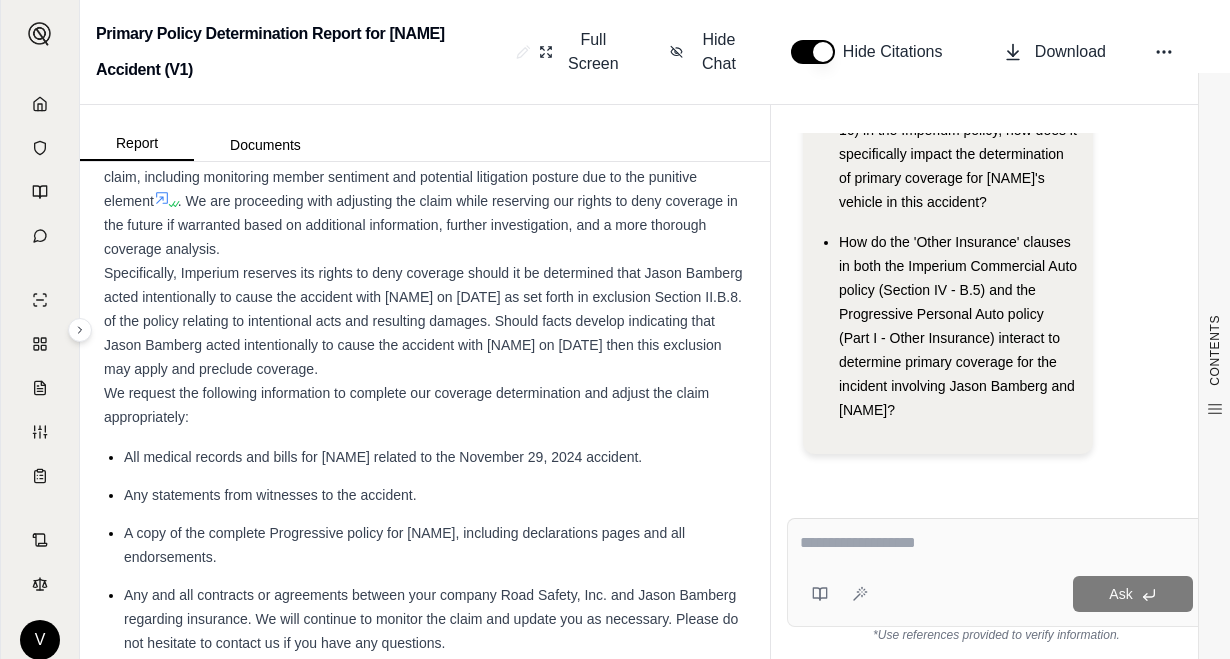 click on "Based on our initial analysis, the Imperium policy appears to provide coverage for this claim, subject to the terms, conditions, and exclusions of the policy. We are proceeding with the investigation of this claim, including monitoring member sentiment and potential litigation posture due to the punitive element" at bounding box center [421, 165] 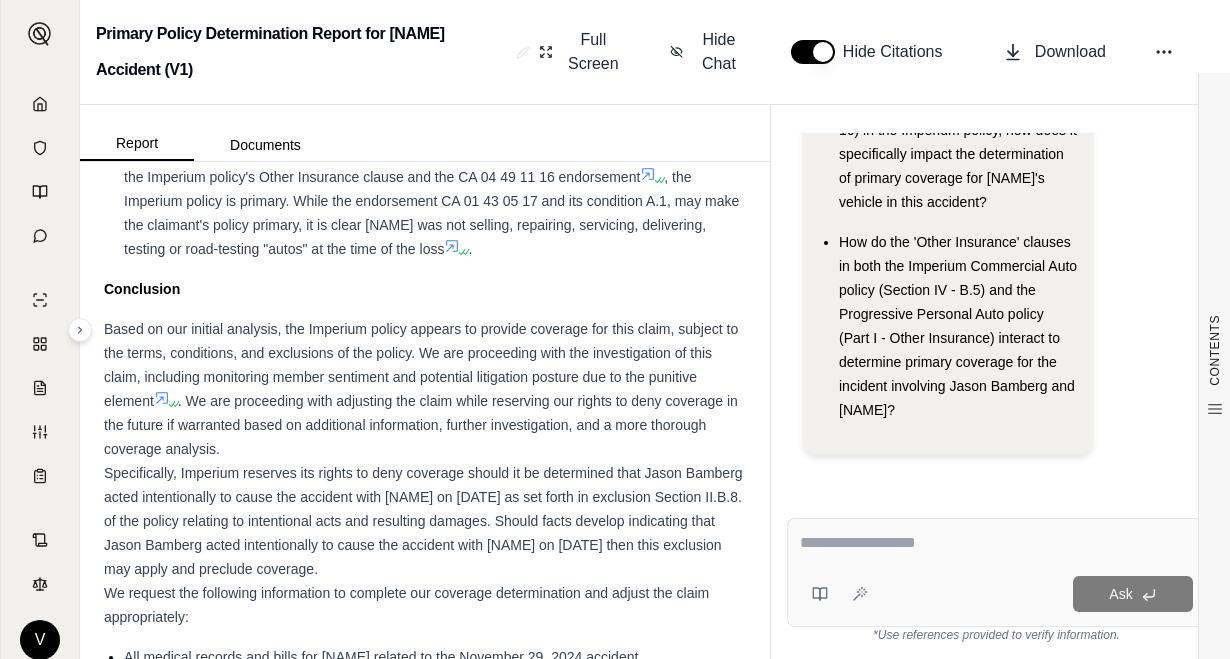 click on "Intentional Act Exclusion:  Section II.B.8 excludes coverage for bodily injury or property damage caused by an intentional act of the insured  . The police report indicates Bamberg may have intentionally rammed [NAME]'s vehicle  . If it is determined that Bamberg intentionally caused the accident, this exclusion may apply, precluding coverage. However, the 95% liability assessment suggests negligence was the primary factor, not intent  . We will continue to evaluate this exclusion as the claim progresses." at bounding box center [435, 13] 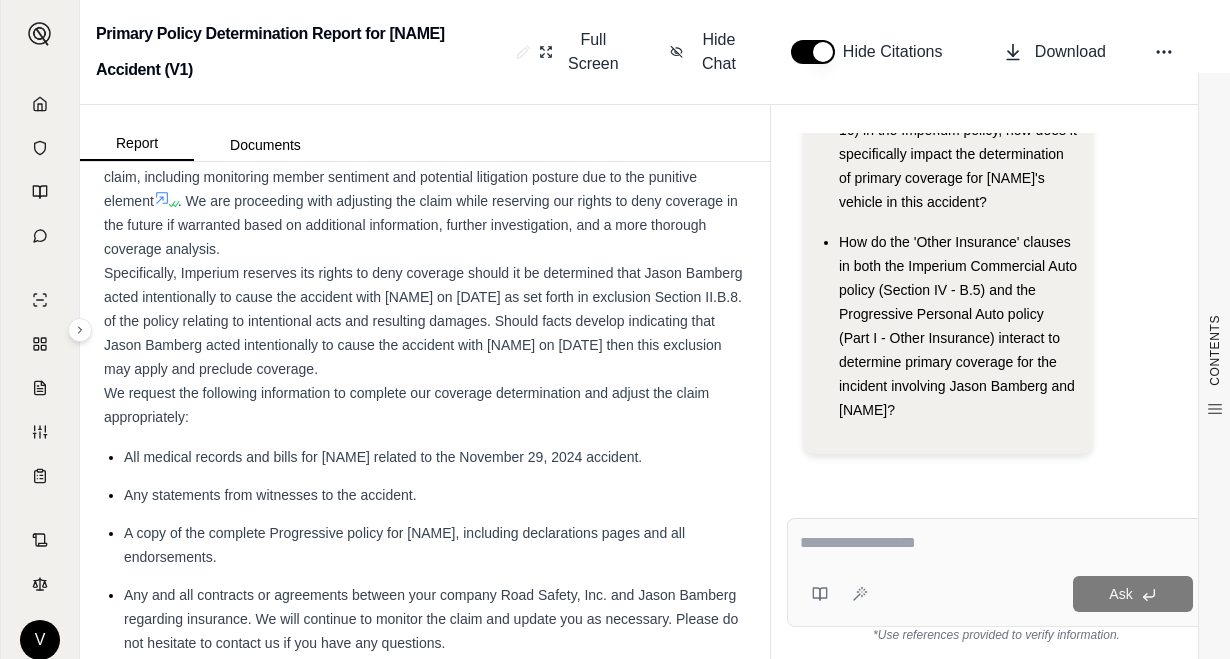 scroll, scrollTop: 9895, scrollLeft: 0, axis: vertical 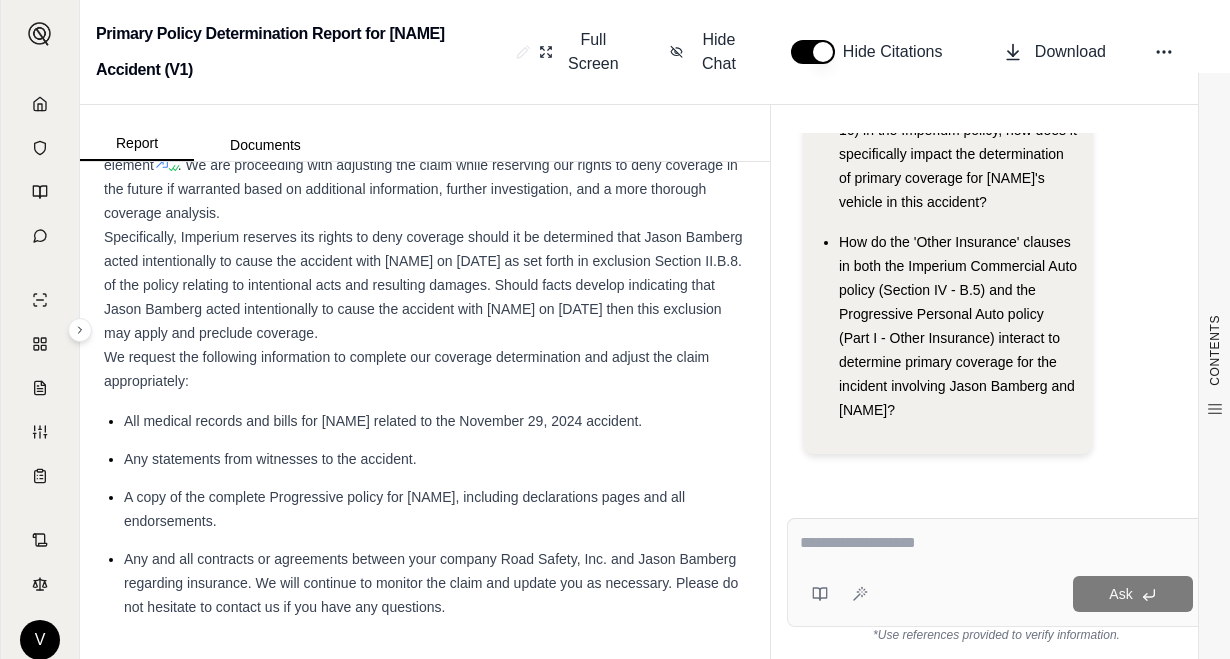 click on "Based on our initial analysis, the Imperium policy appears to provide coverage for this claim, subject to the terms, conditions, and exclusions of the policy. We are proceeding with the investigation of this claim, including monitoring member sentiment and potential litigation posture due to the punitive element . We are proceeding with adjusting the claim while reserving our rights to deny coverage in the future if warranted based on additional information, further investigation, and a more thorough coverage analysis. Specifically, Imperium reserves its rights to deny coverage should it be determined that [NAME] acted intentionally to cause the accident with [NAME] on November 29, 2024 as set forth in exclusion Section II.B.8. of the policy relating to intentional acts and resulting damages. Should facts develop indicating that [NAME] acted intentionally to cause the accident with [NAME] on November 29, 2024 then this exclusion may apply and preclude coverage." at bounding box center [425, 237] 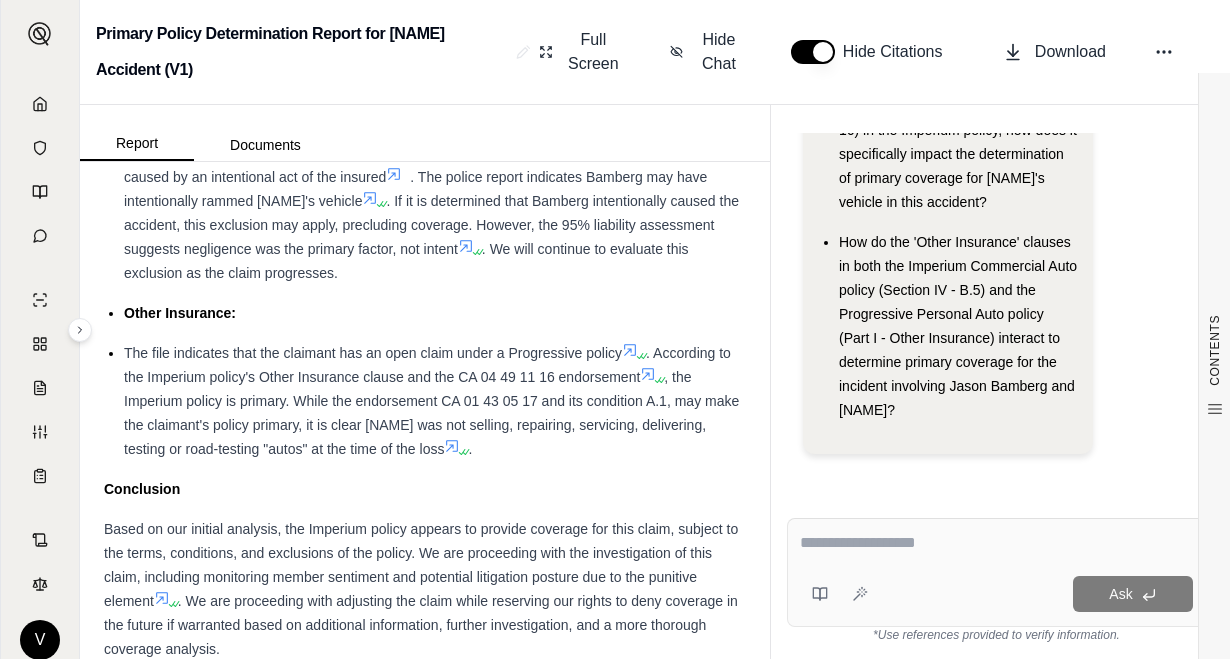 click on "Primary Policy Determination Report for [NAME] Accident (V1)" at bounding box center (302, 52) 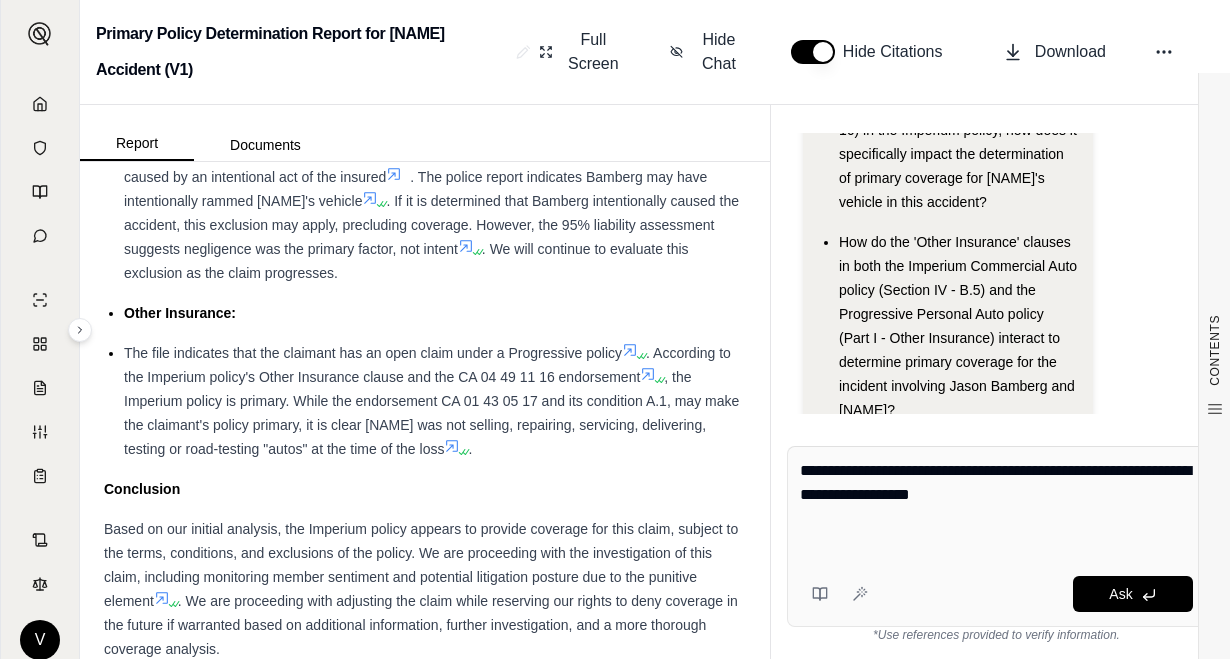 paste on "**********" 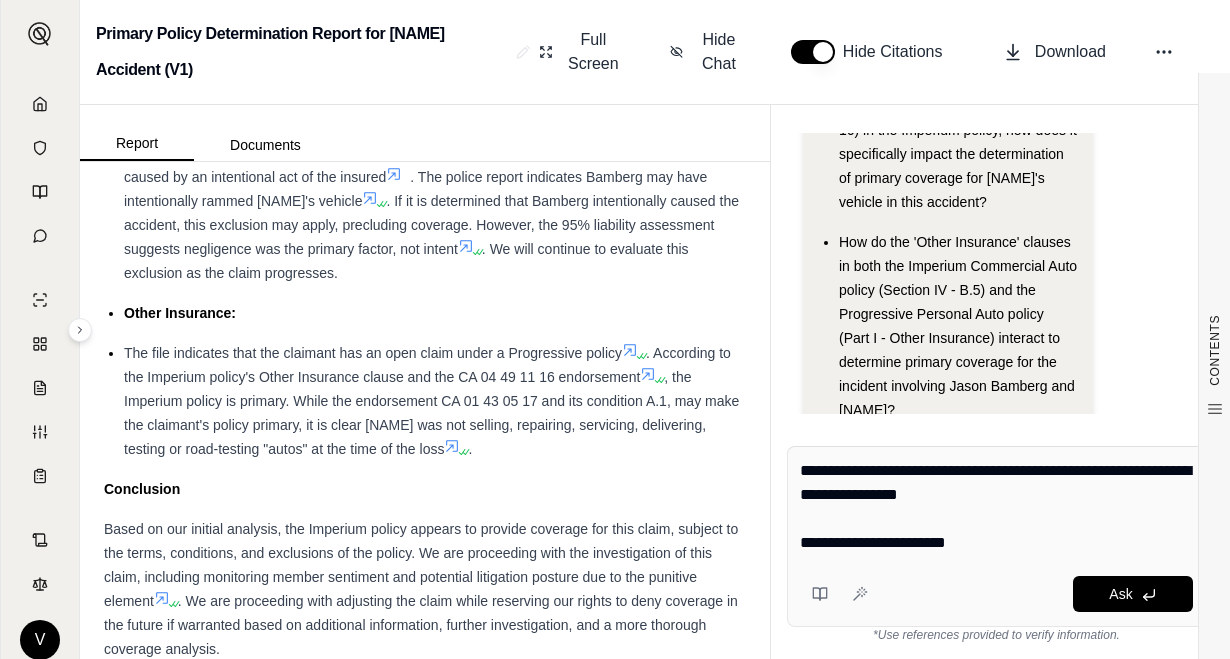 scroll, scrollTop: 332, scrollLeft: 0, axis: vertical 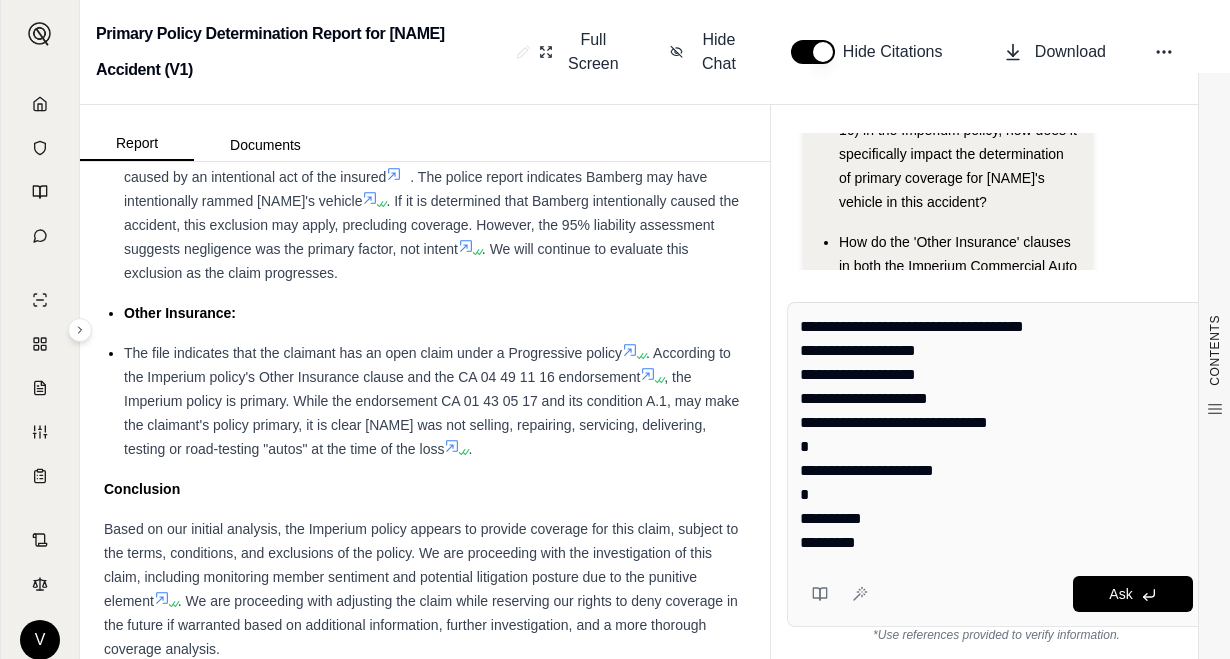 type on "**********" 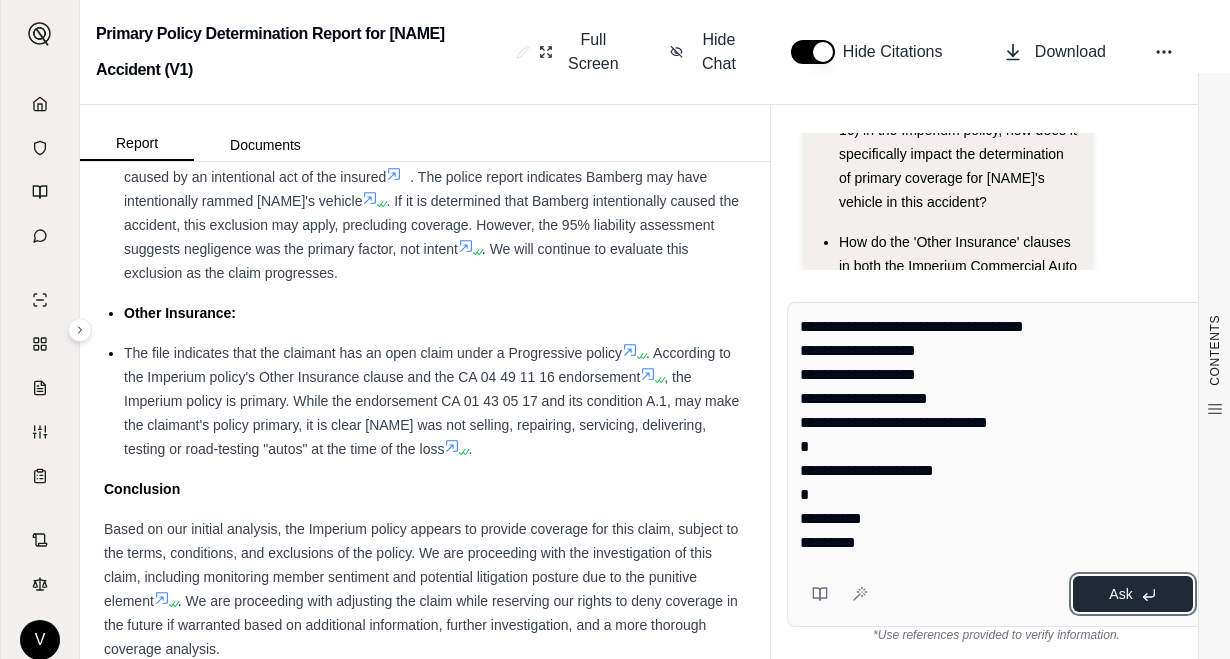 click on "Ask" at bounding box center [1133, 594] 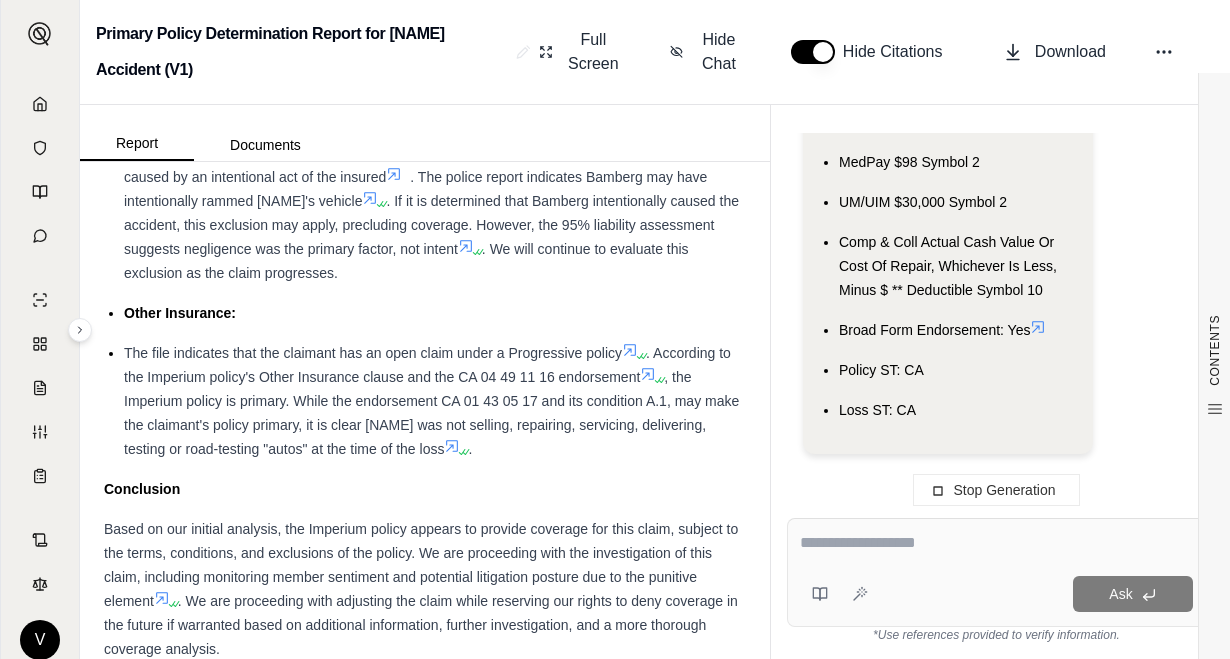 scroll, scrollTop: 3603, scrollLeft: 0, axis: vertical 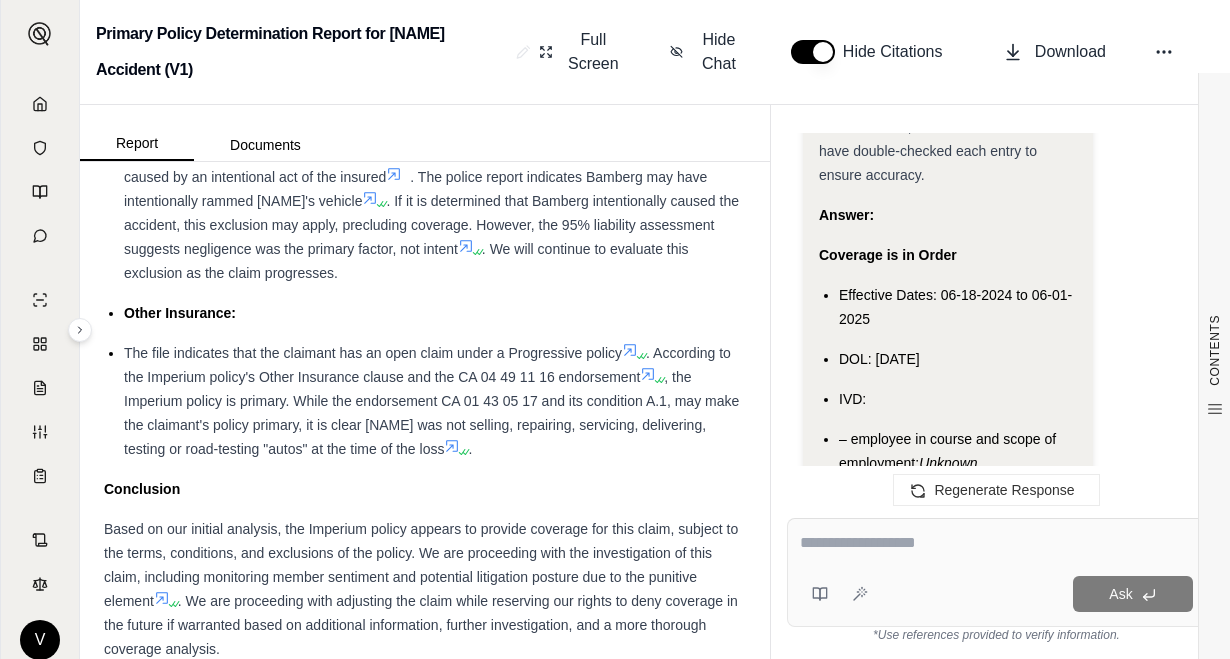 click on "DOL: [DATE]" at bounding box center (958, 359) 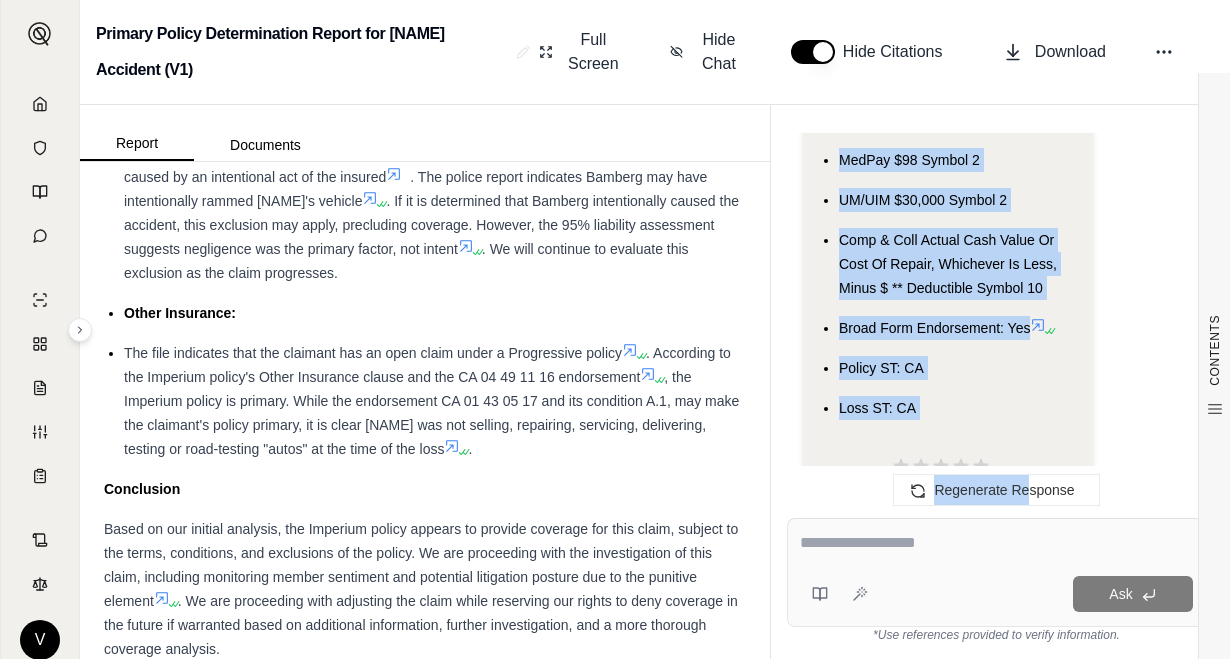 scroll, scrollTop: 3611, scrollLeft: 0, axis: vertical 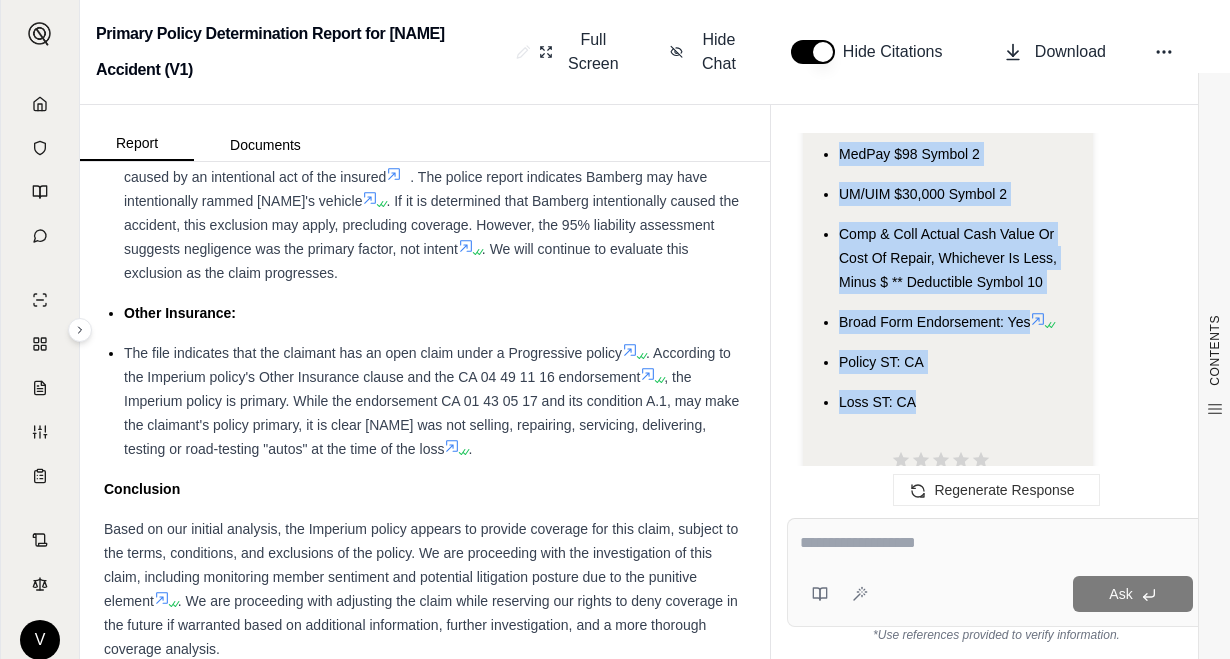 drag, startPoint x: 821, startPoint y: 250, endPoint x: 1017, endPoint y: 397, distance: 245 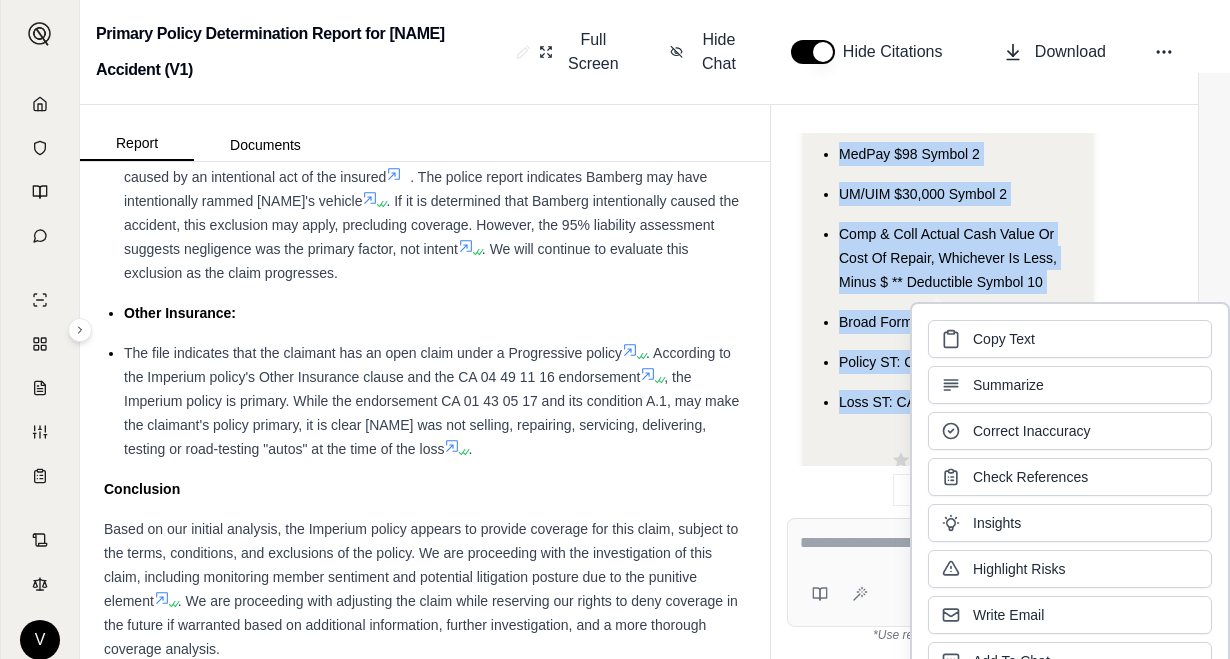 drag, startPoint x: 1017, startPoint y: 397, endPoint x: 865, endPoint y: 404, distance: 152.1611 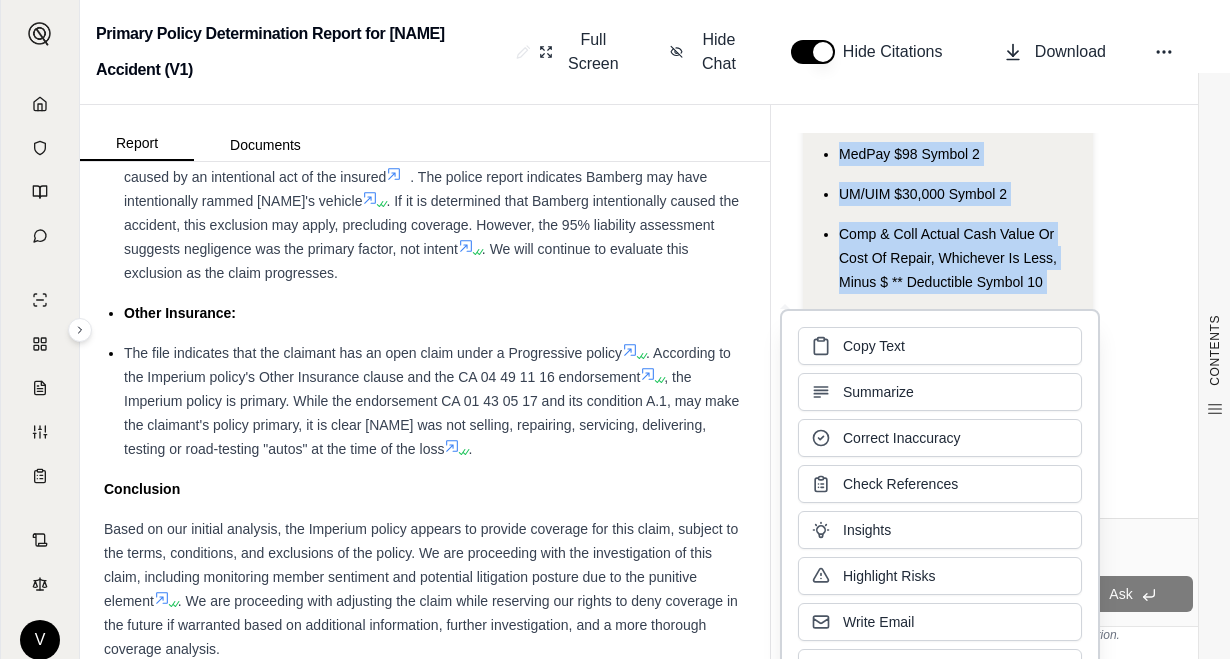 drag, startPoint x: 865, startPoint y: 404, endPoint x: 846, endPoint y: 343, distance: 63.89053 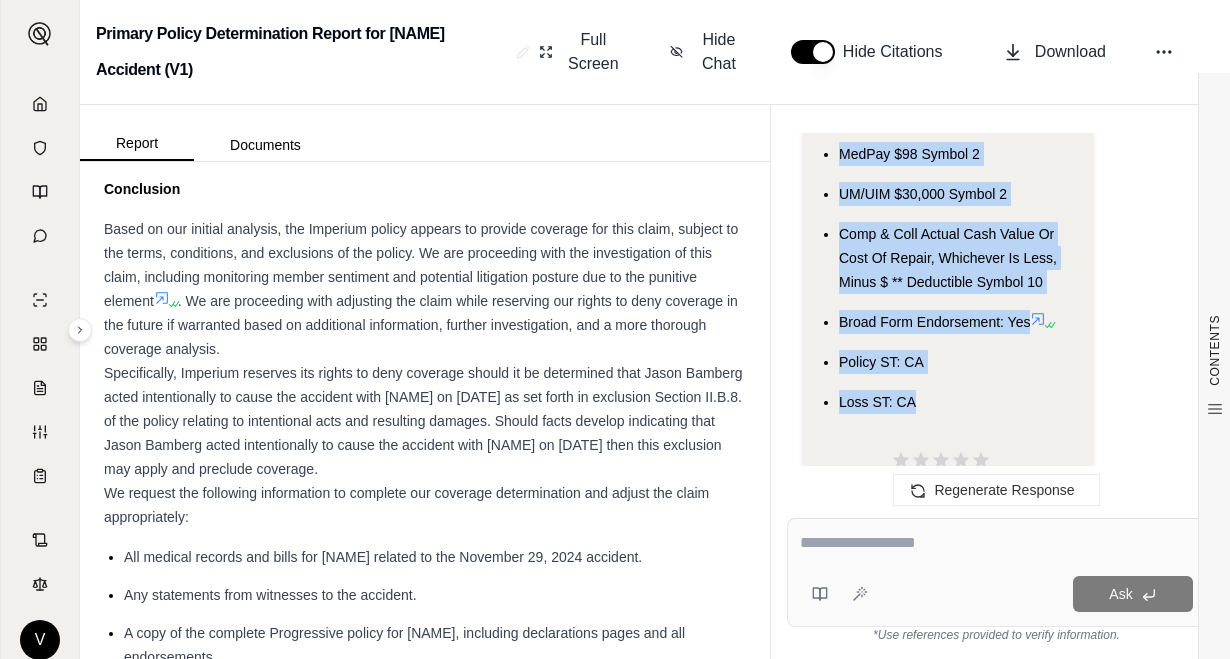 scroll, scrollTop: 9895, scrollLeft: 0, axis: vertical 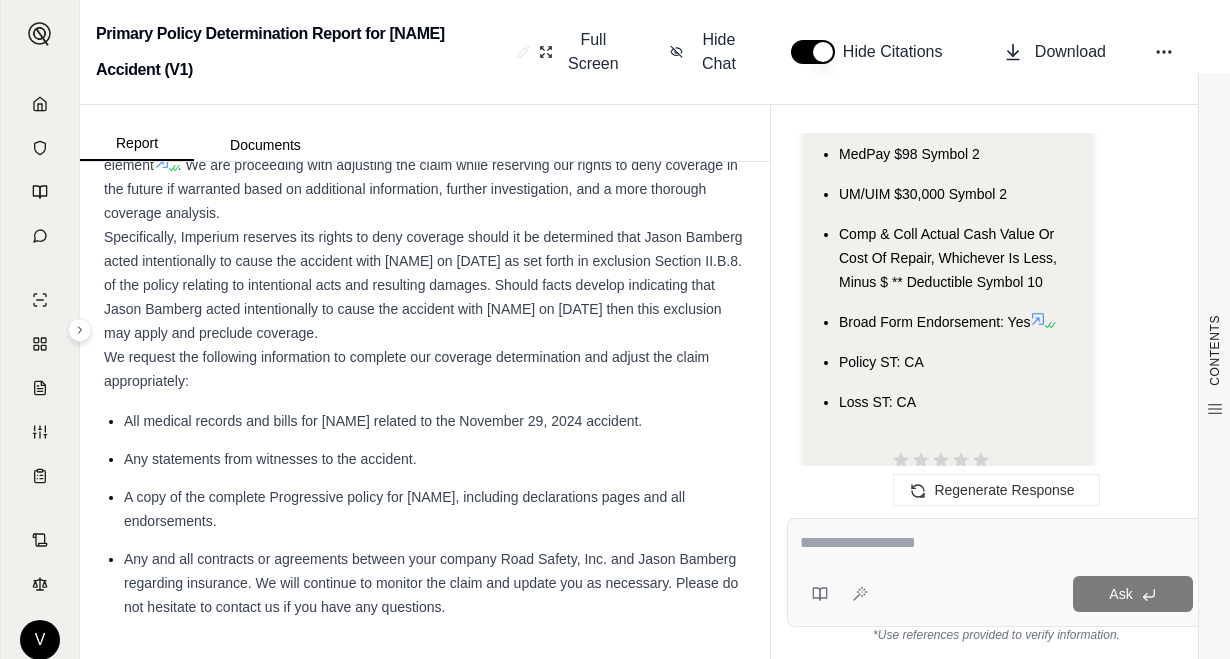 click on "Based on our initial analysis, the Imperium policy appears to provide coverage for this claim, subject to the terms, conditions, and exclusions of the policy. We are proceeding with the investigation of this claim, including monitoring member sentiment and potential litigation posture due to the punitive element" at bounding box center [421, 129] 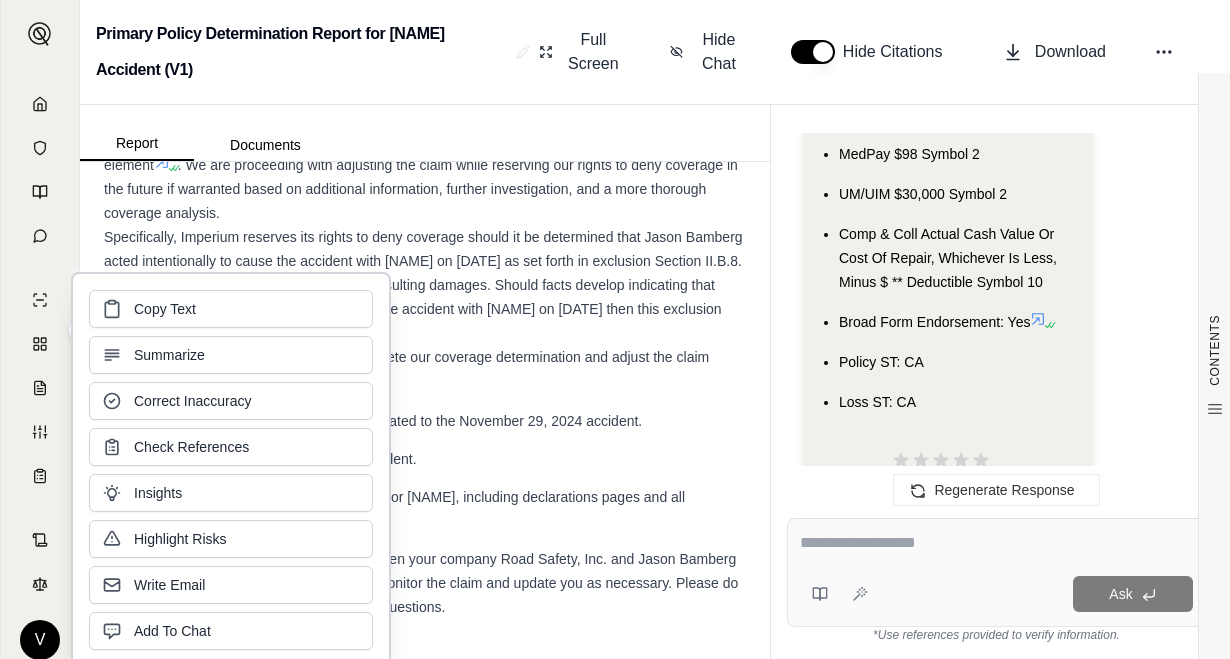 drag, startPoint x: 156, startPoint y: 367, endPoint x: 146, endPoint y: 312, distance: 55.9017 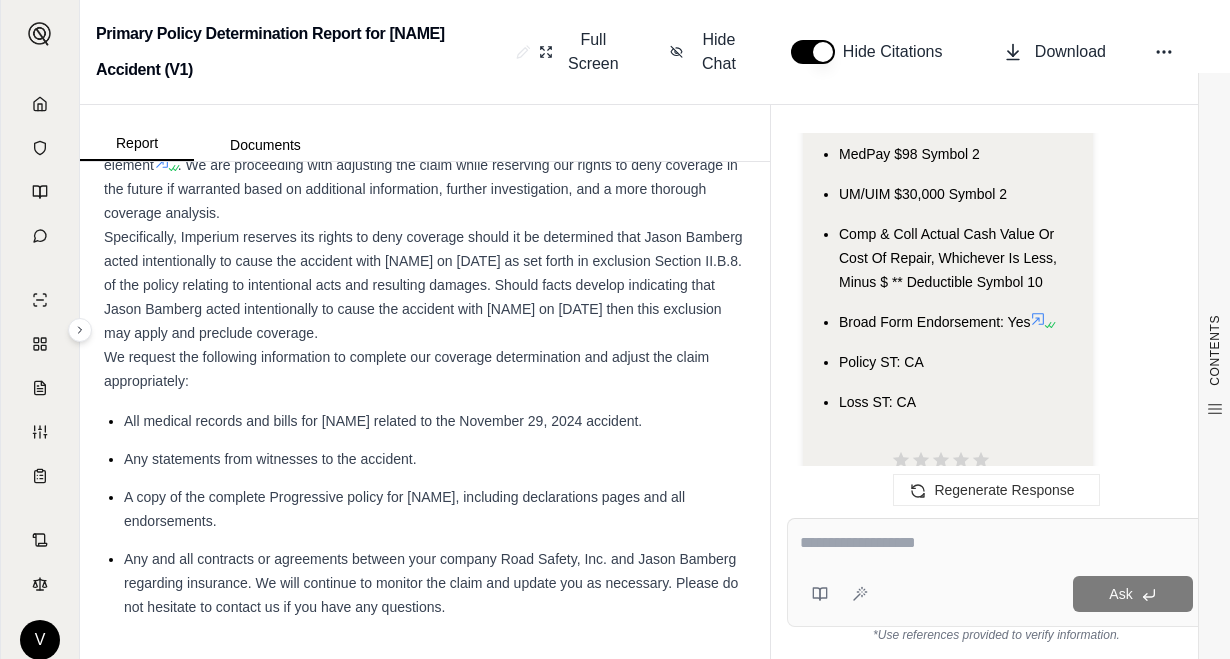 click on "V" at bounding box center (40, 363) 